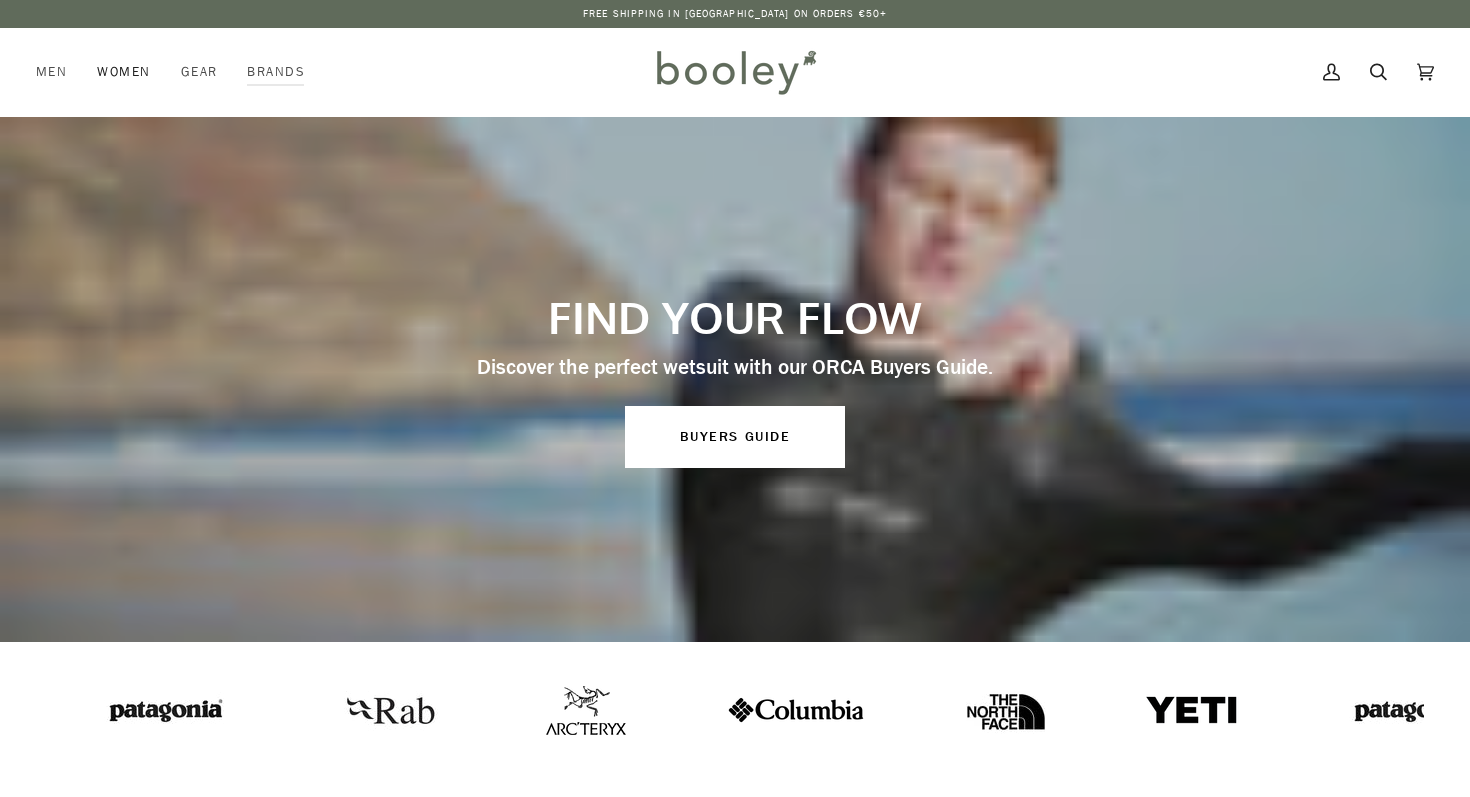 scroll, scrollTop: 0, scrollLeft: 0, axis: both 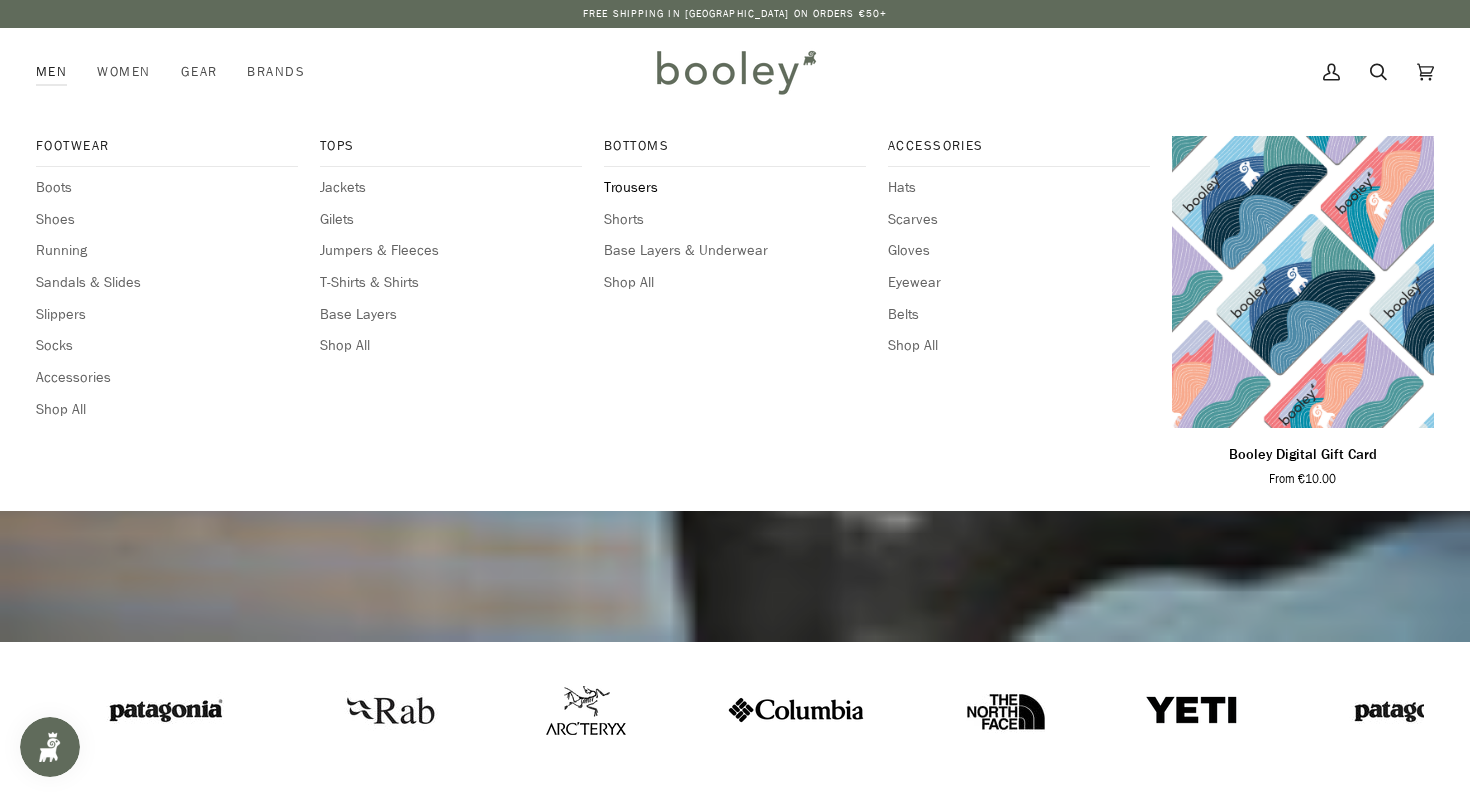 click on "Trousers" at bounding box center (735, 188) 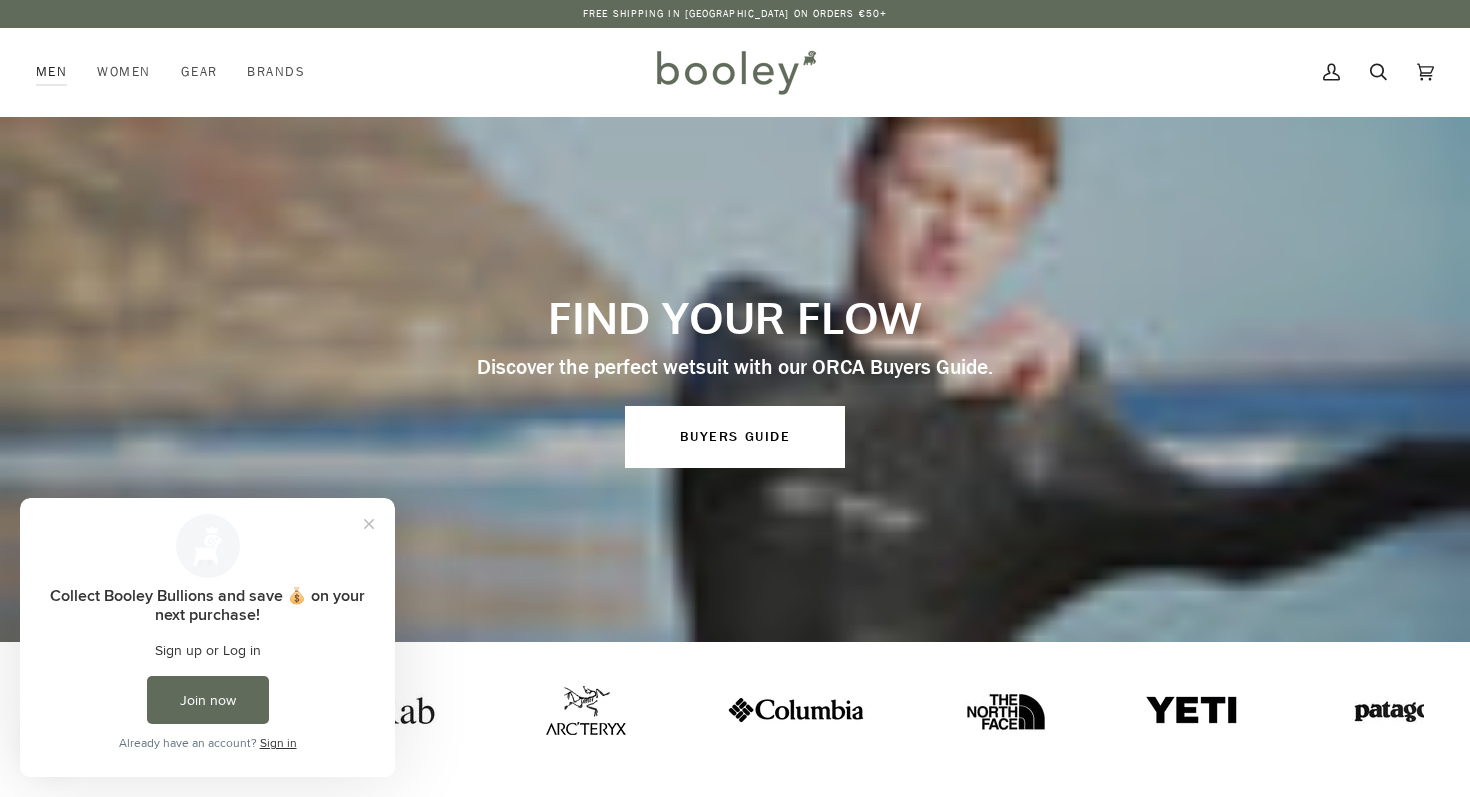 scroll, scrollTop: 0, scrollLeft: 0, axis: both 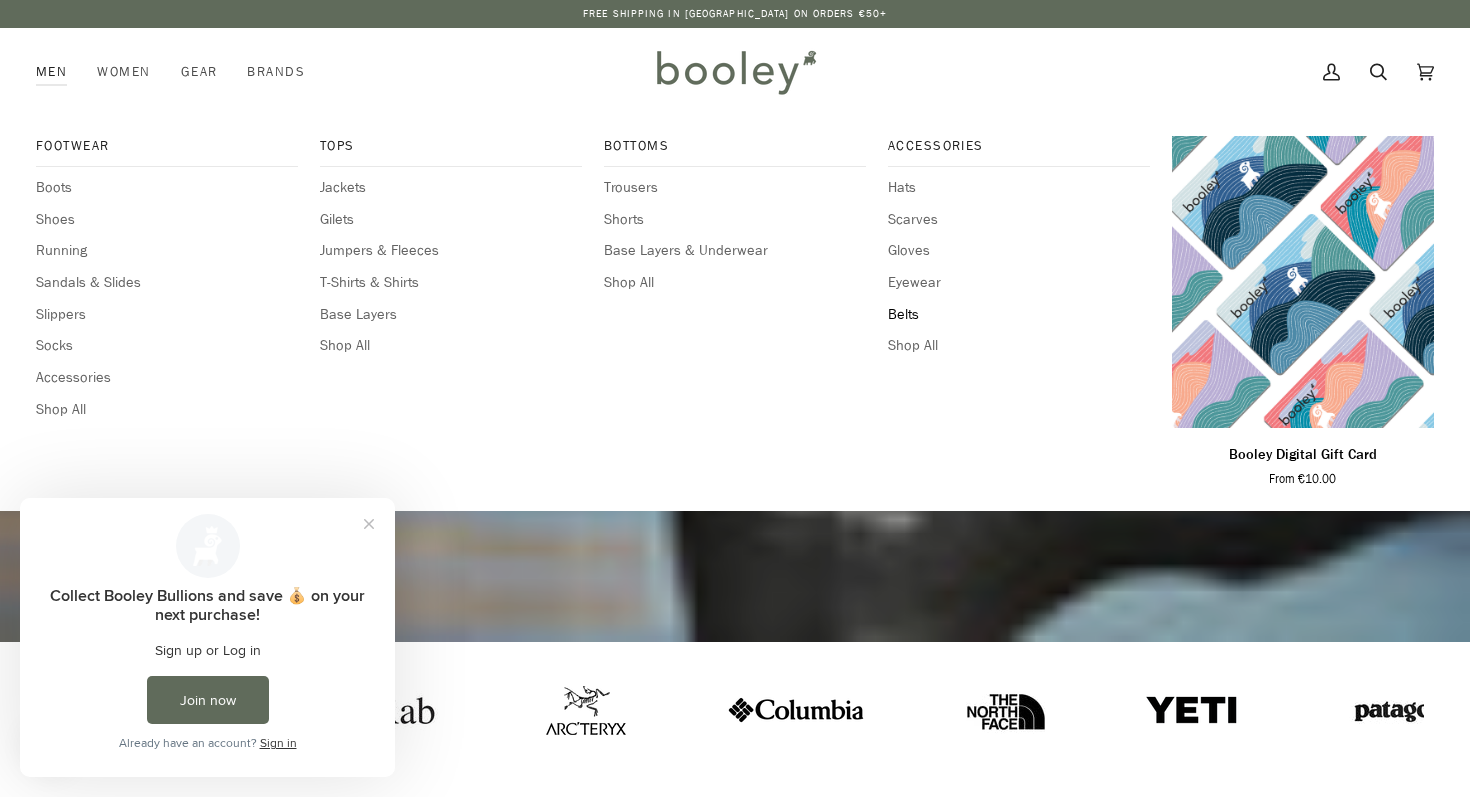 click on "Belts" at bounding box center (1019, 315) 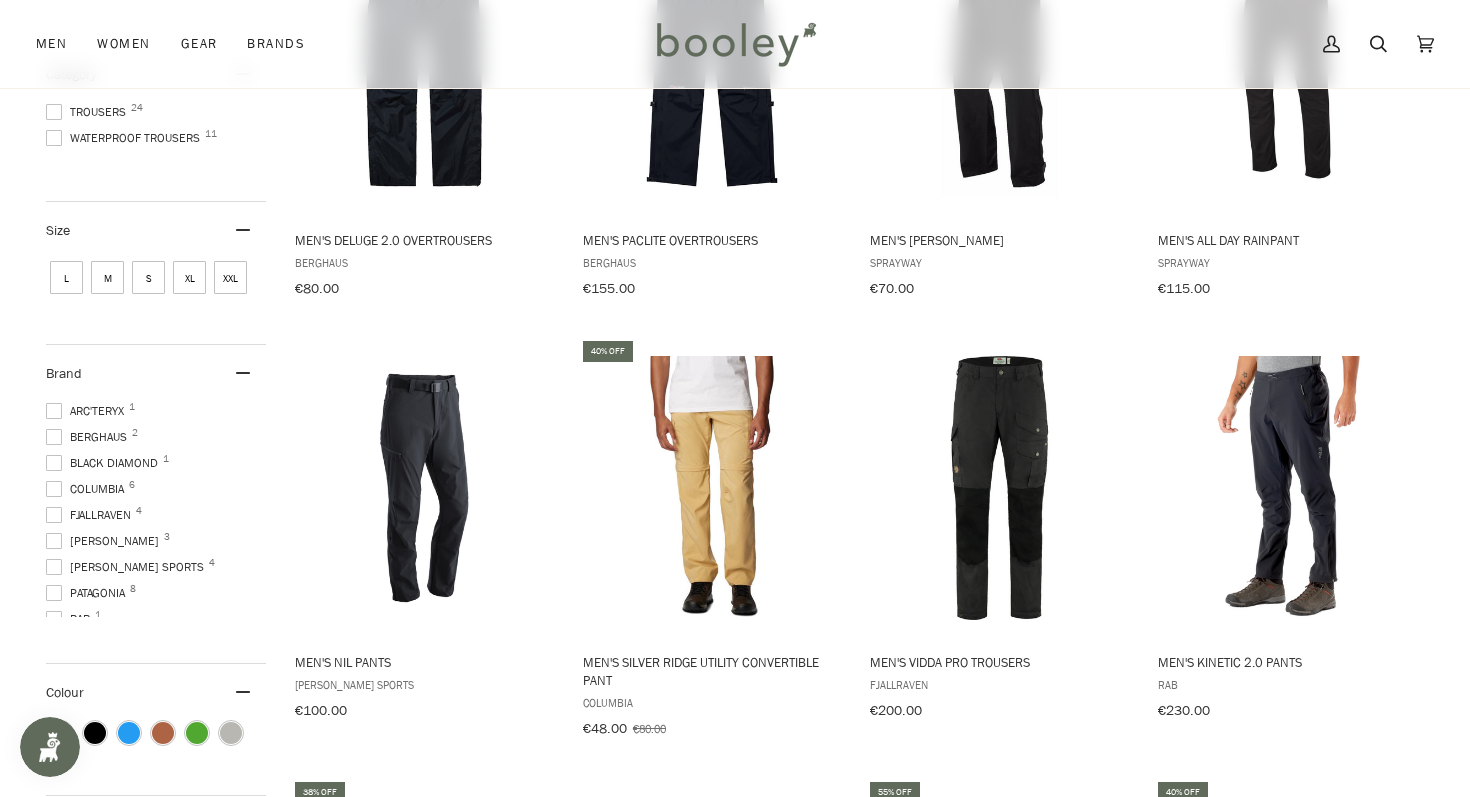 scroll, scrollTop: 453, scrollLeft: 0, axis: vertical 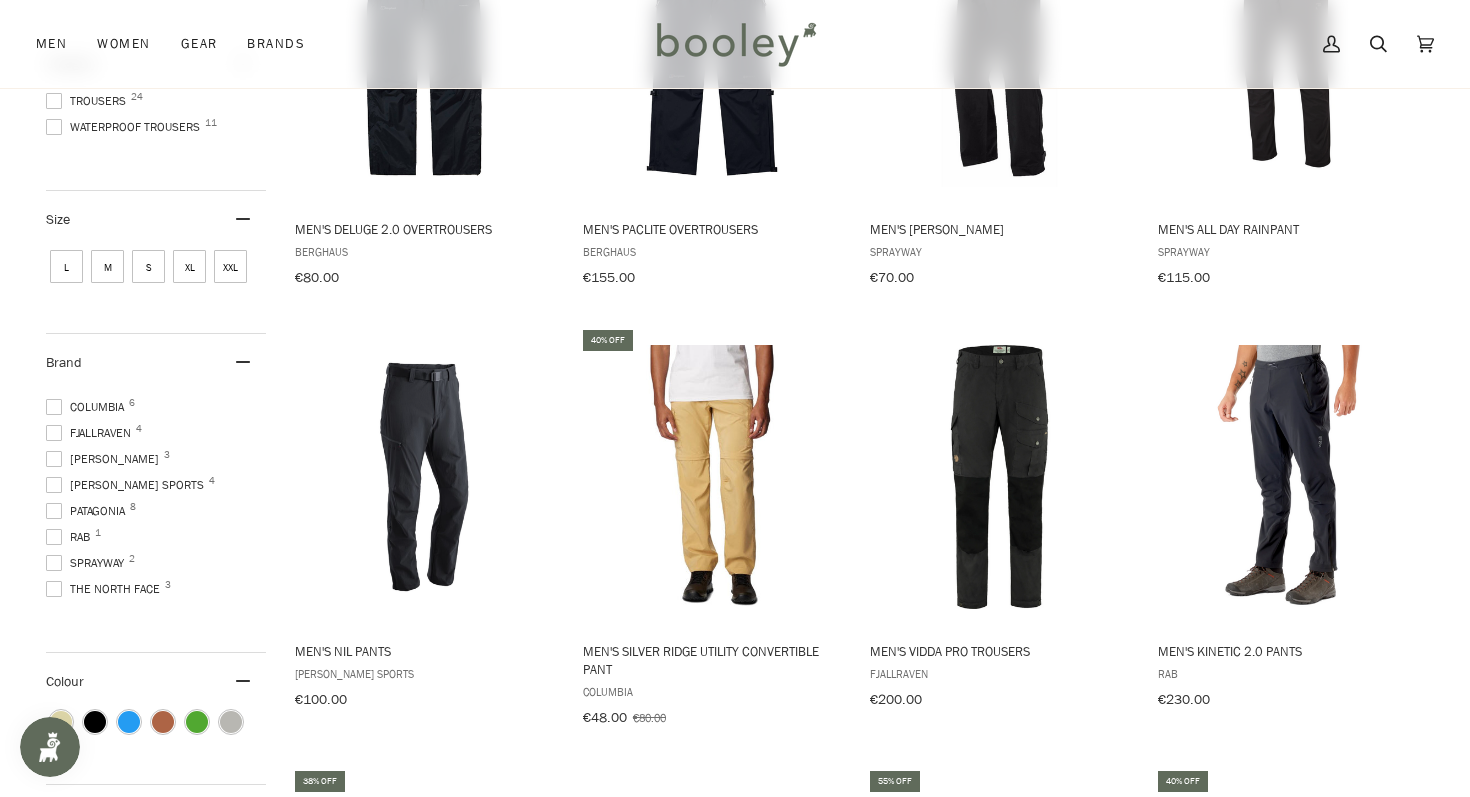 click on "The North Face 3" at bounding box center [106, 589] 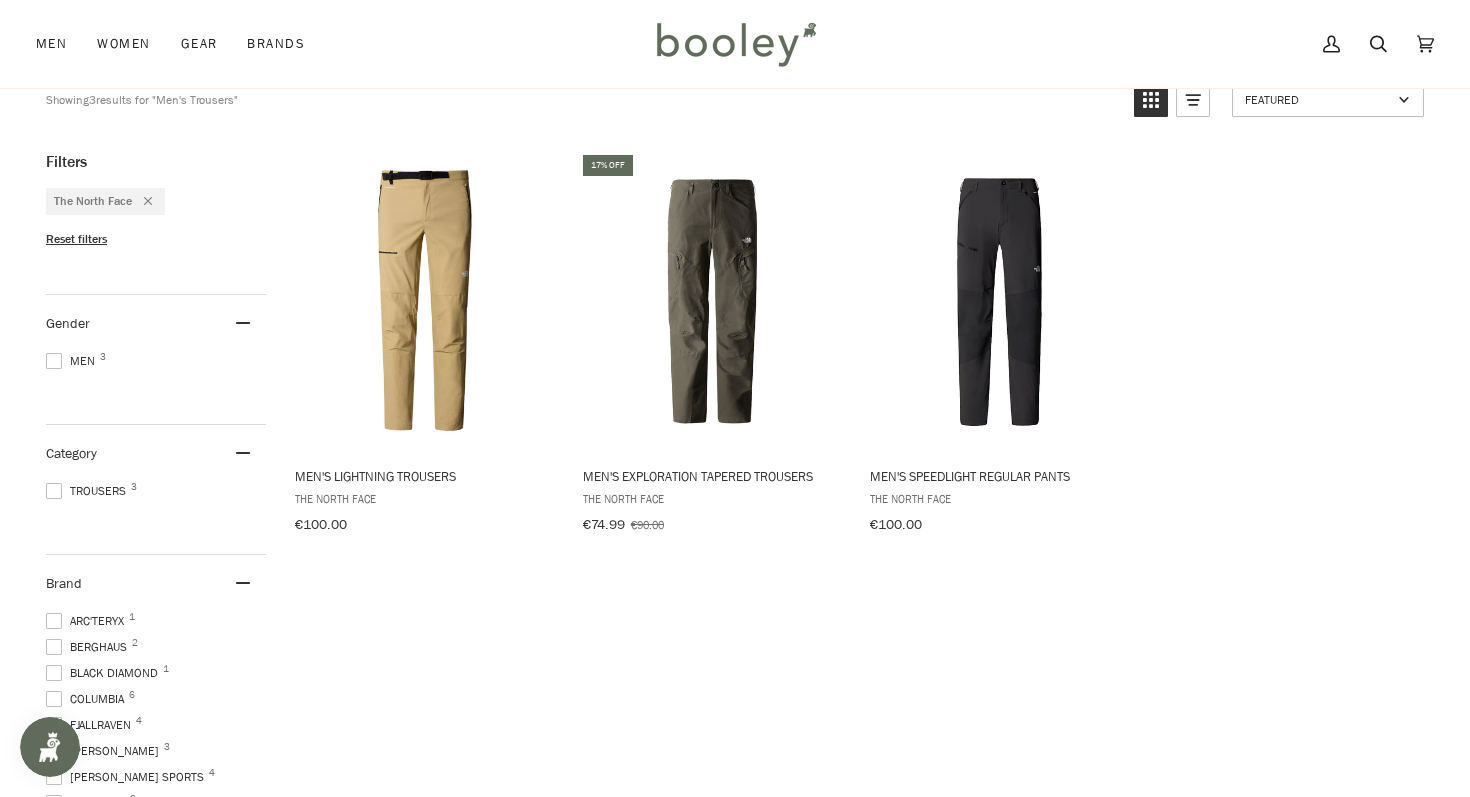 scroll, scrollTop: 71, scrollLeft: 0, axis: vertical 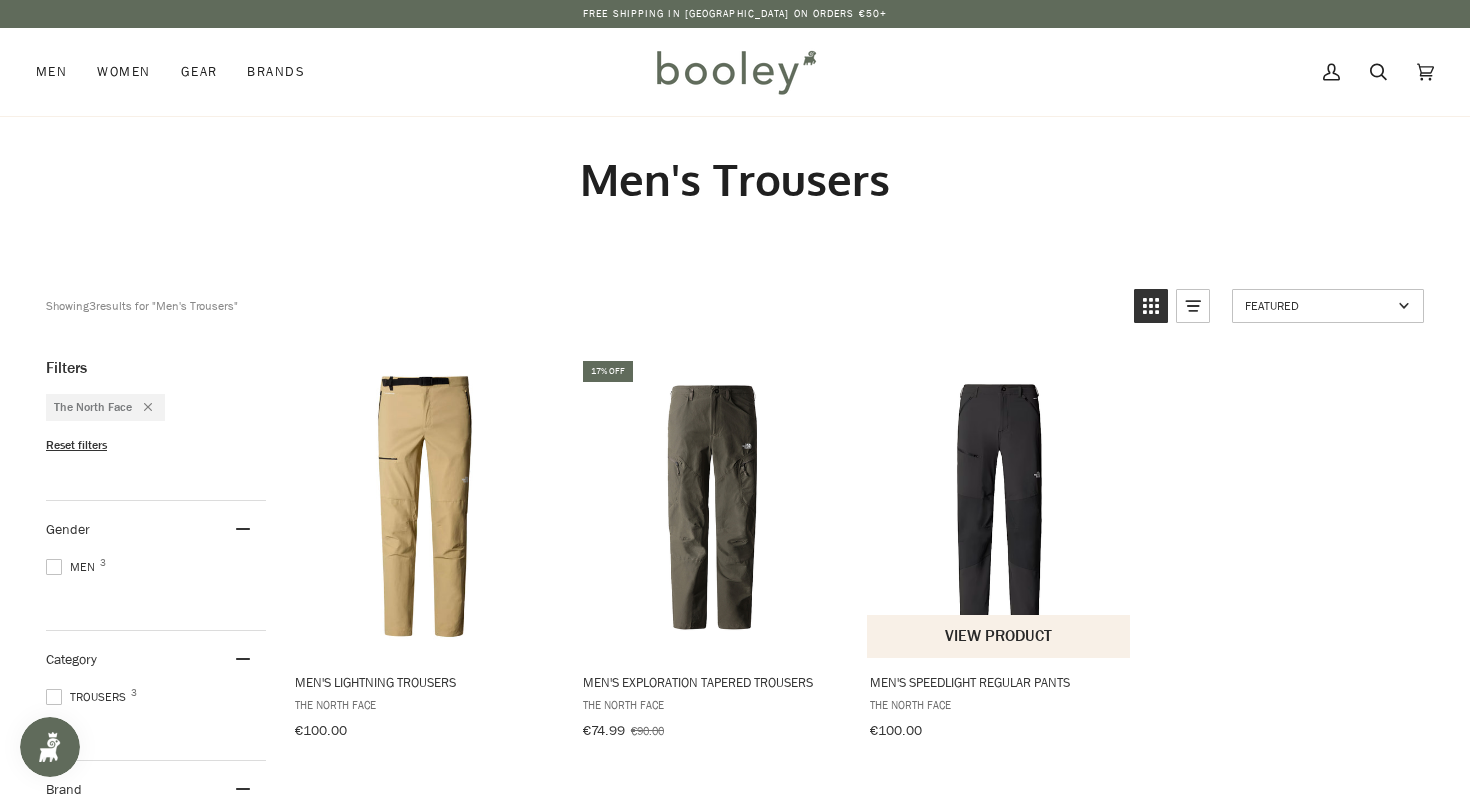 click at bounding box center [999, 507] 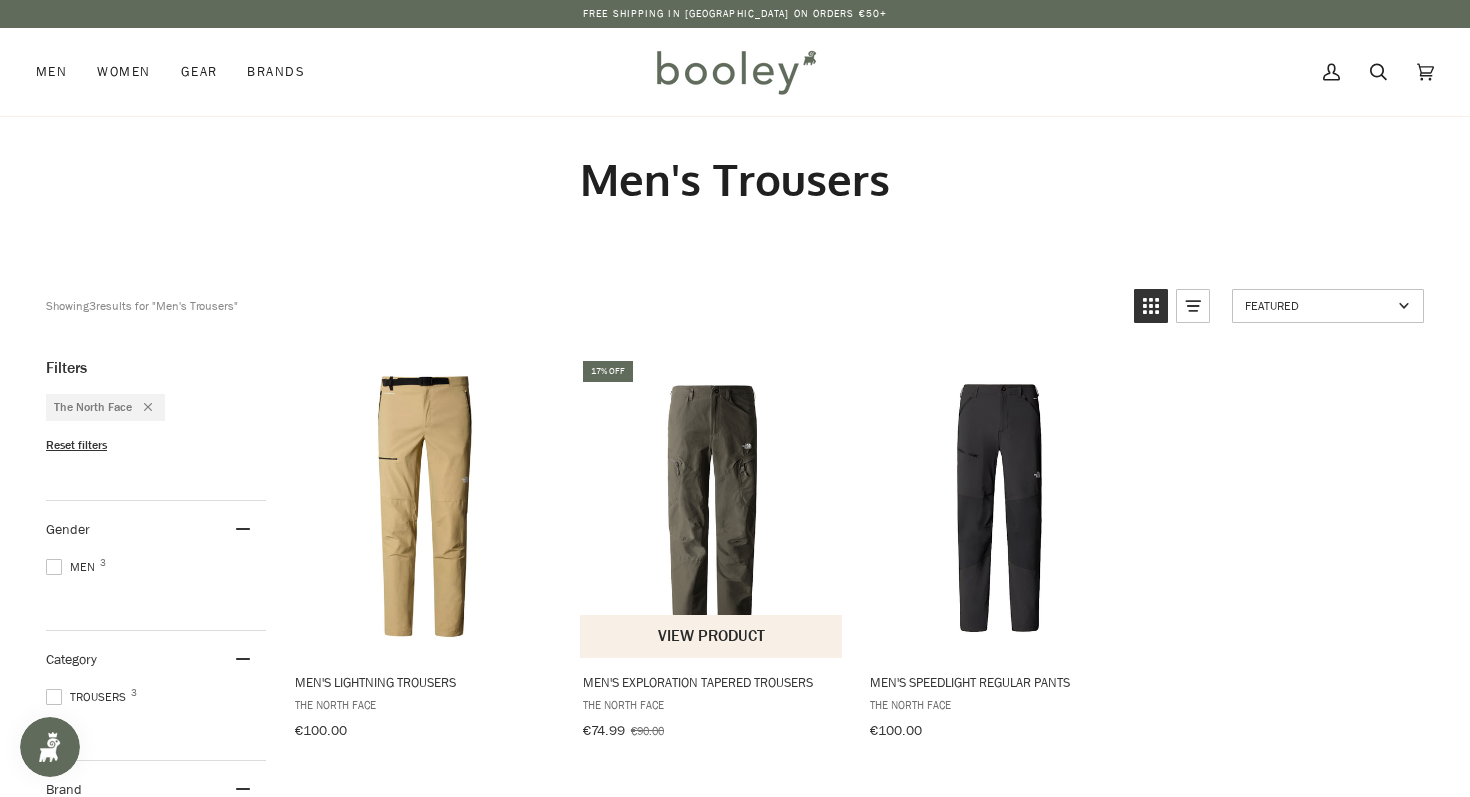 click at bounding box center (712, 507) 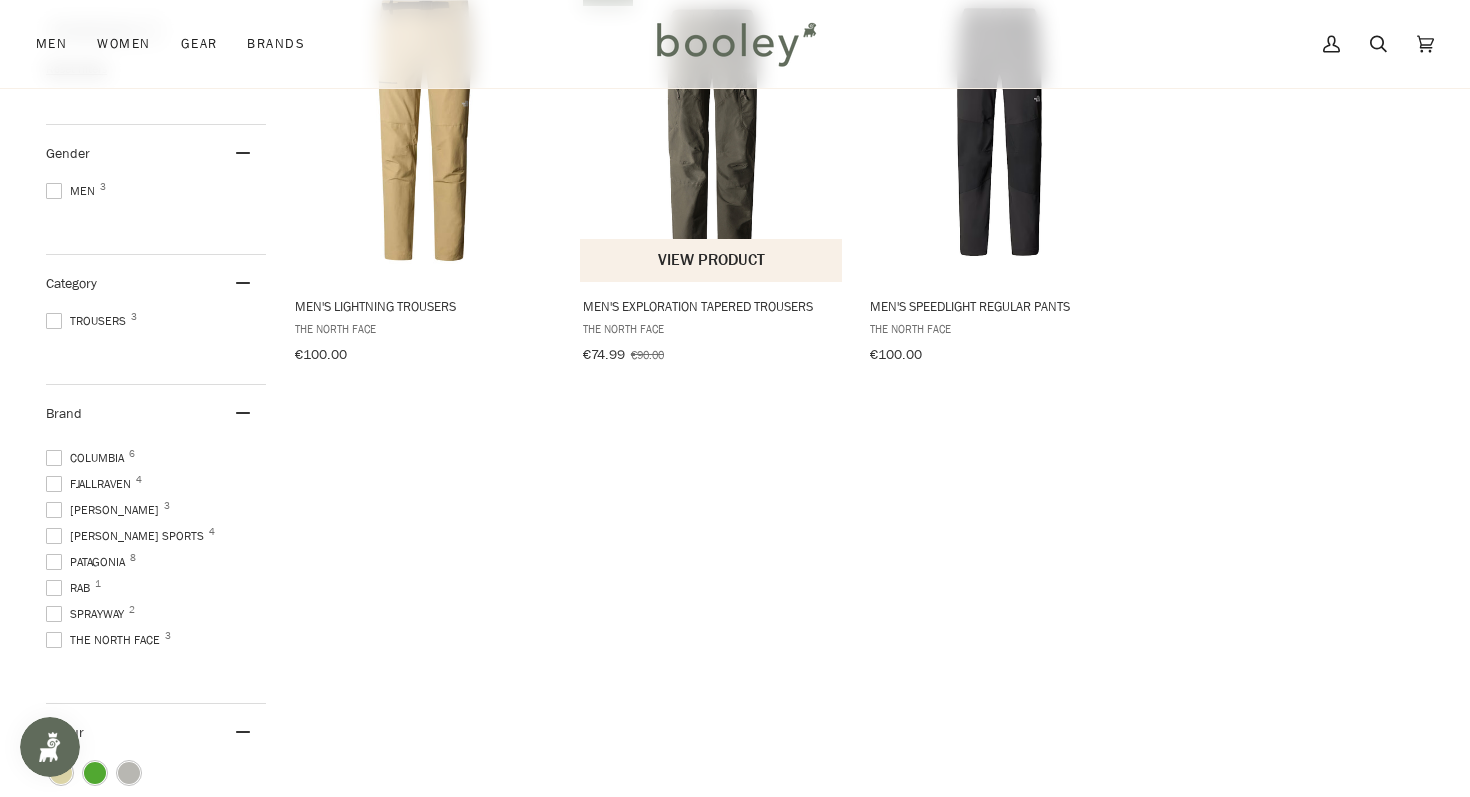 scroll, scrollTop: 379, scrollLeft: 0, axis: vertical 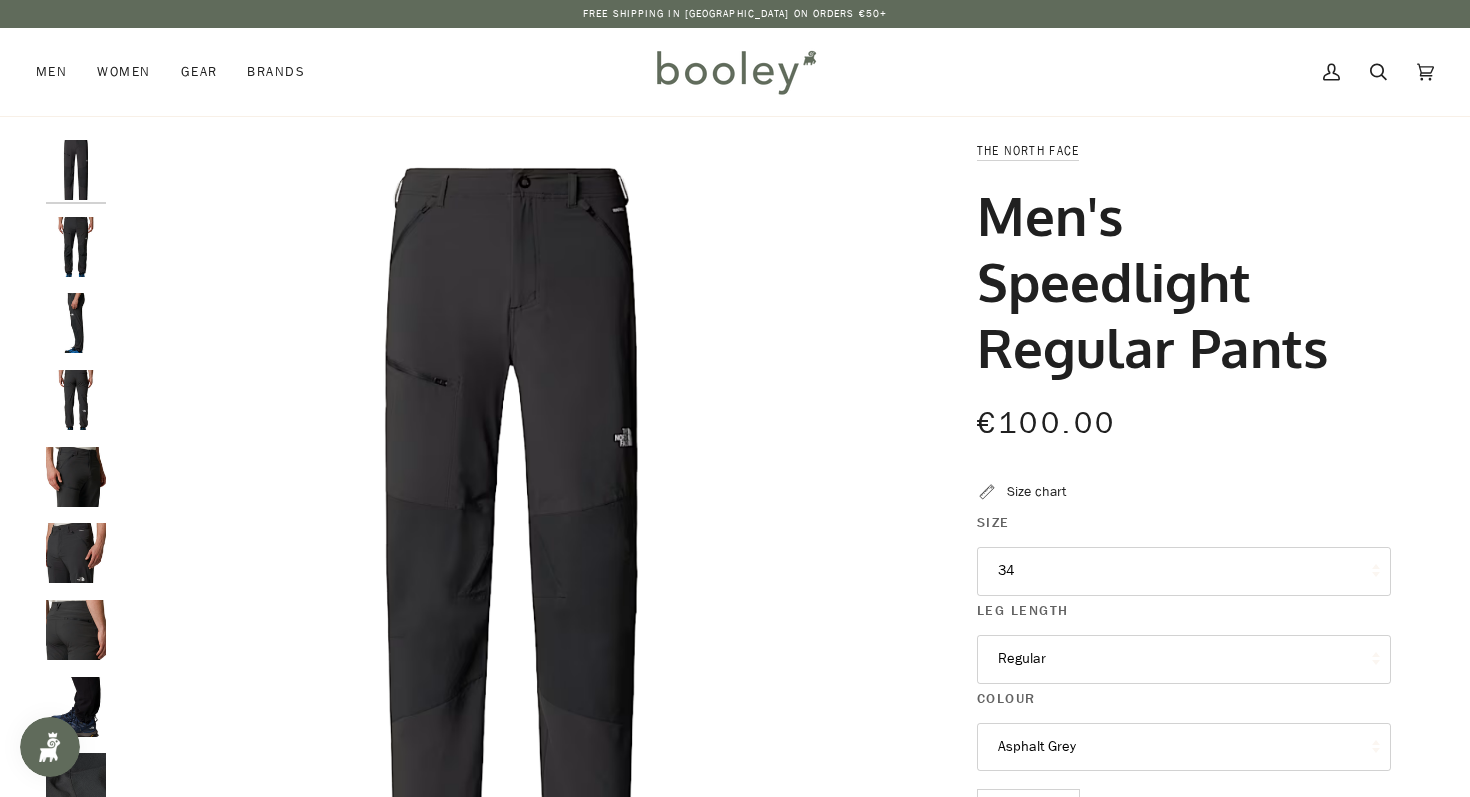 click at bounding box center (76, 247) 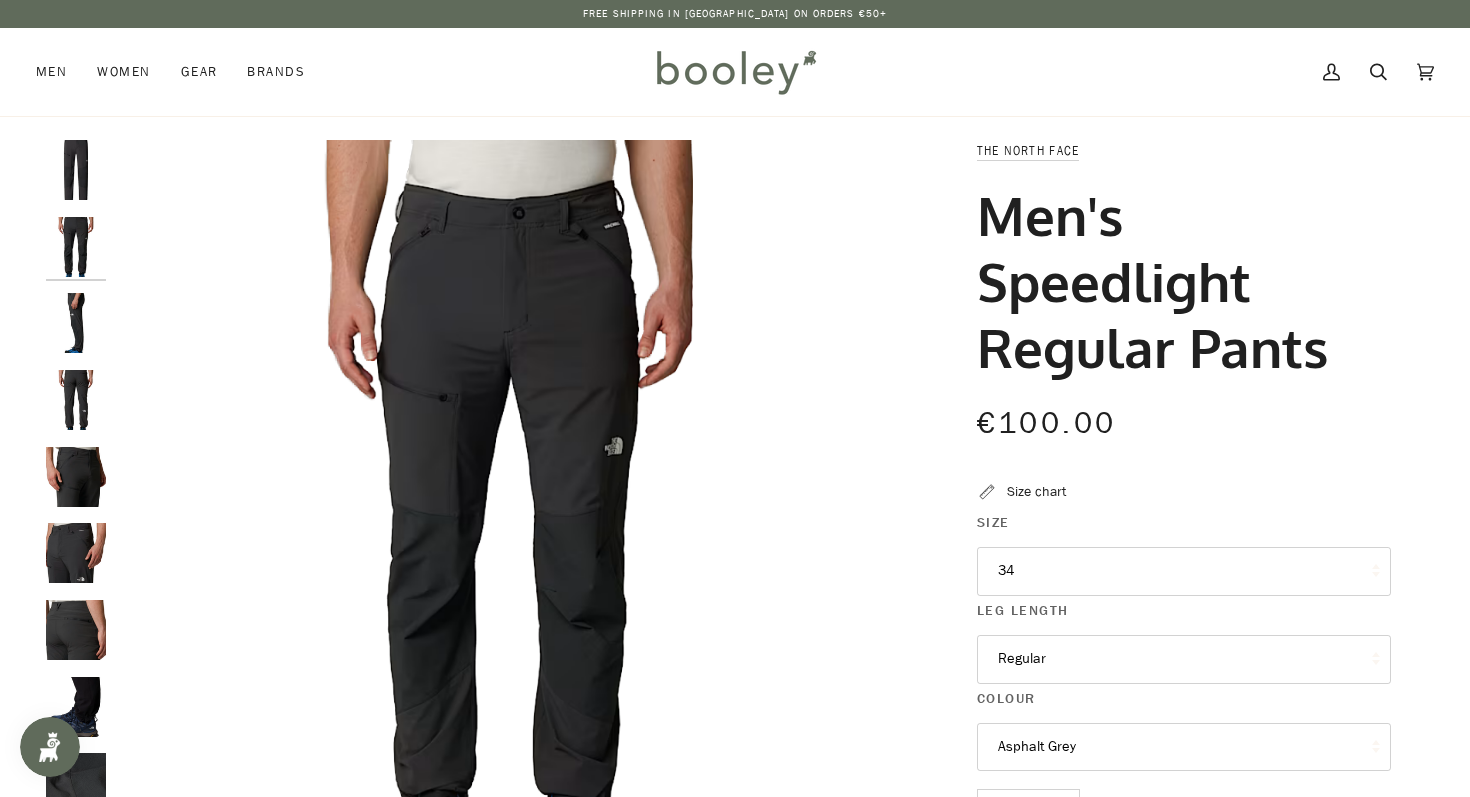 click at bounding box center (76, 323) 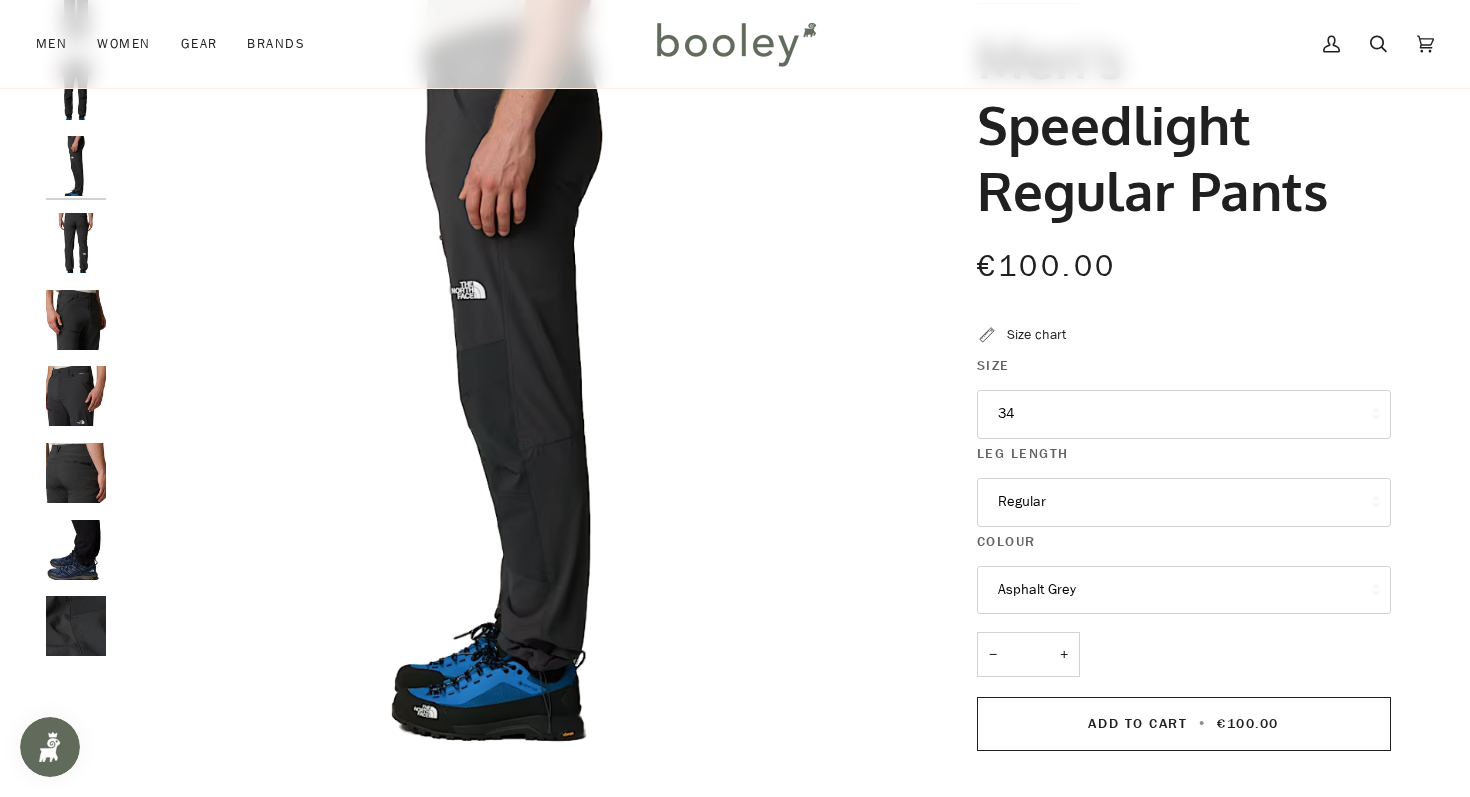 scroll, scrollTop: 162, scrollLeft: 0, axis: vertical 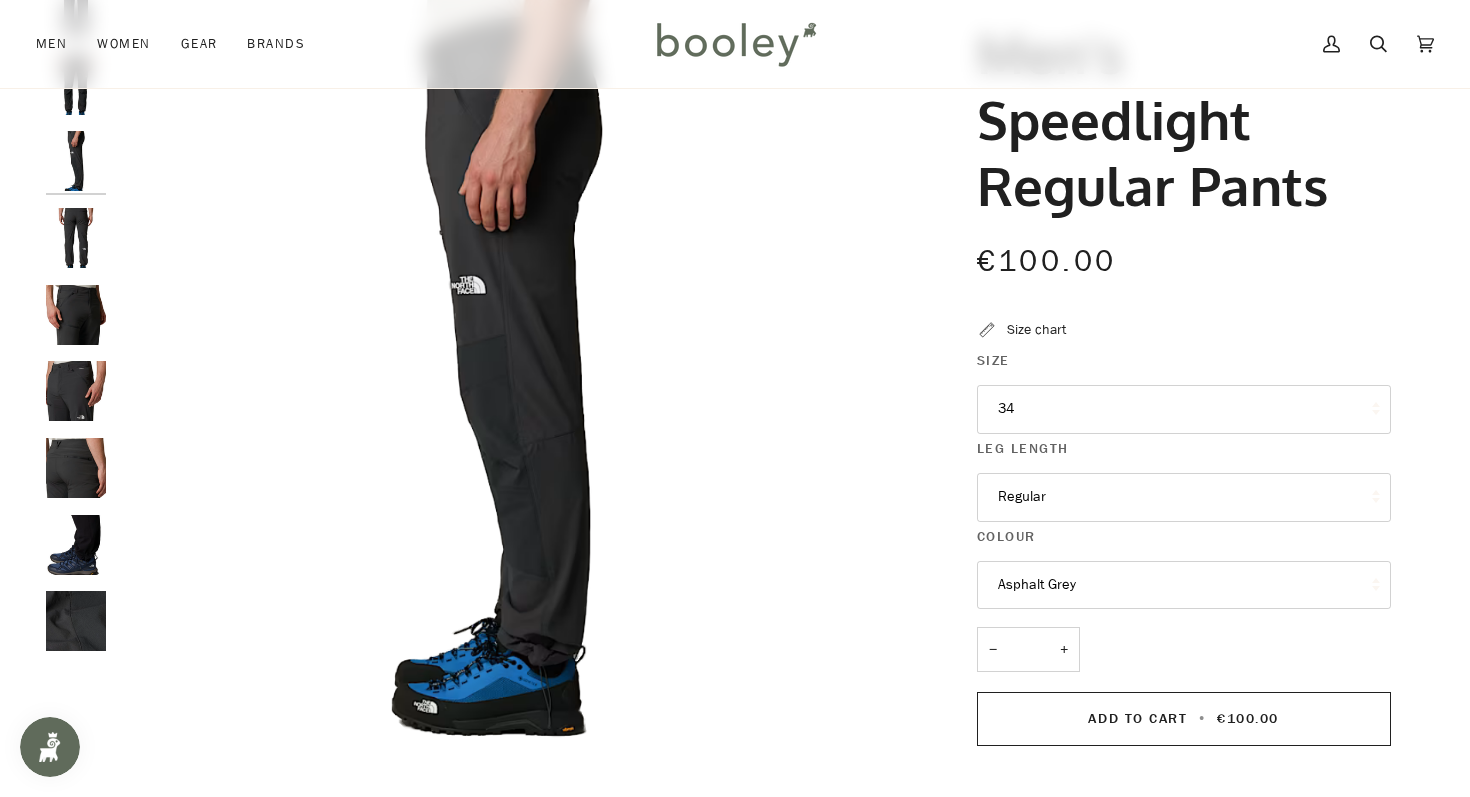 click at bounding box center (76, 315) 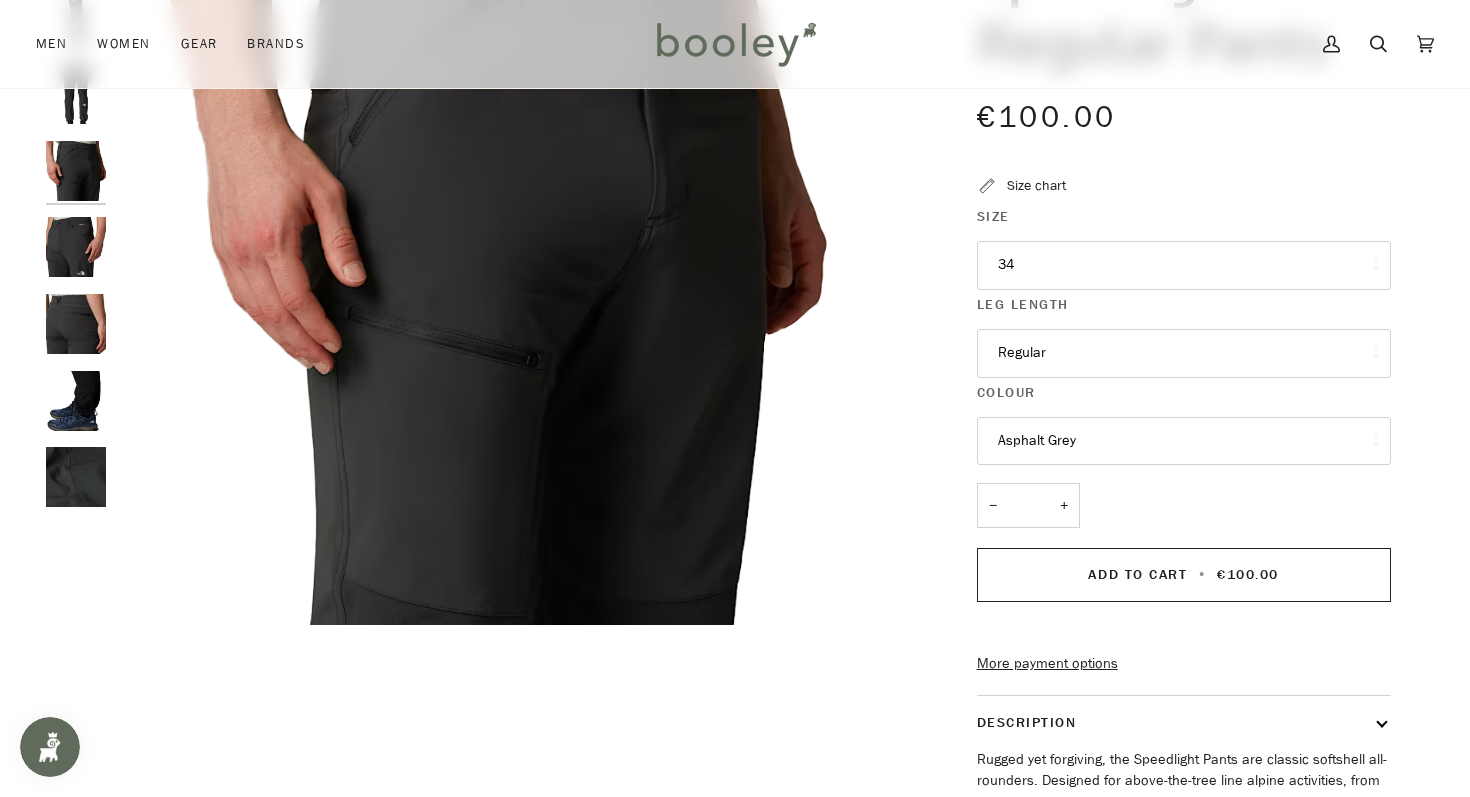 scroll, scrollTop: 305, scrollLeft: 0, axis: vertical 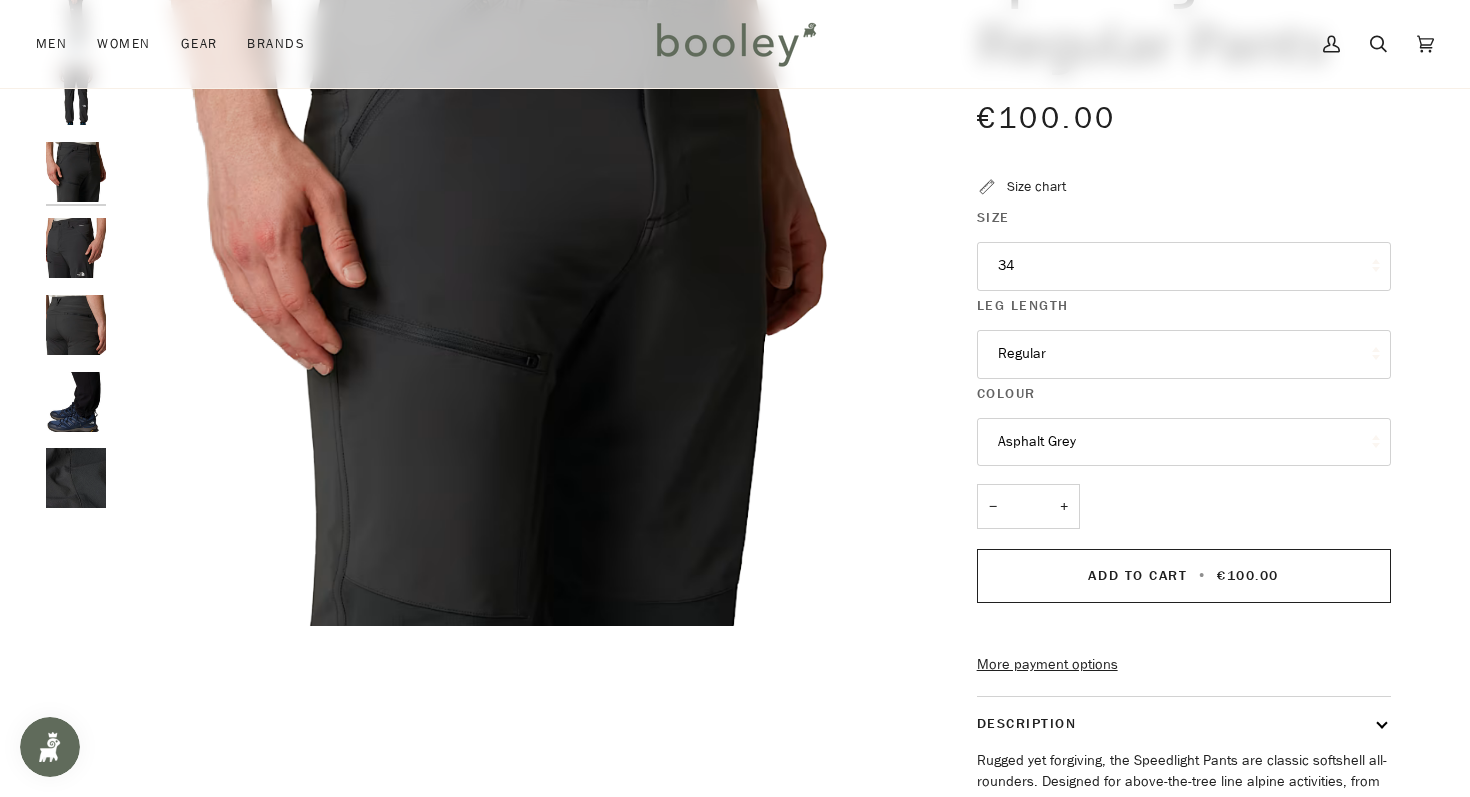 click on "34" at bounding box center (1184, 266) 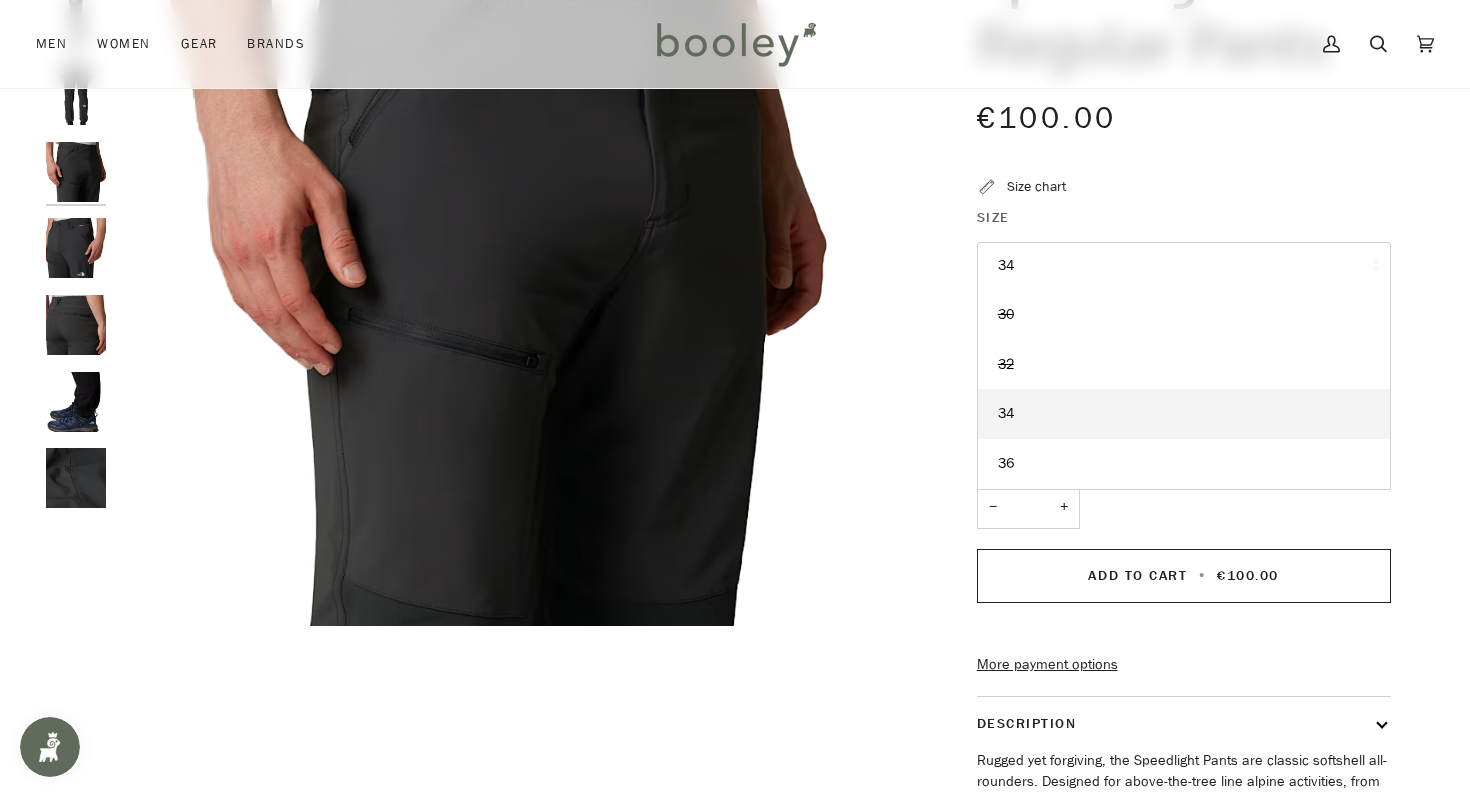 click on "34" at bounding box center (1184, 266) 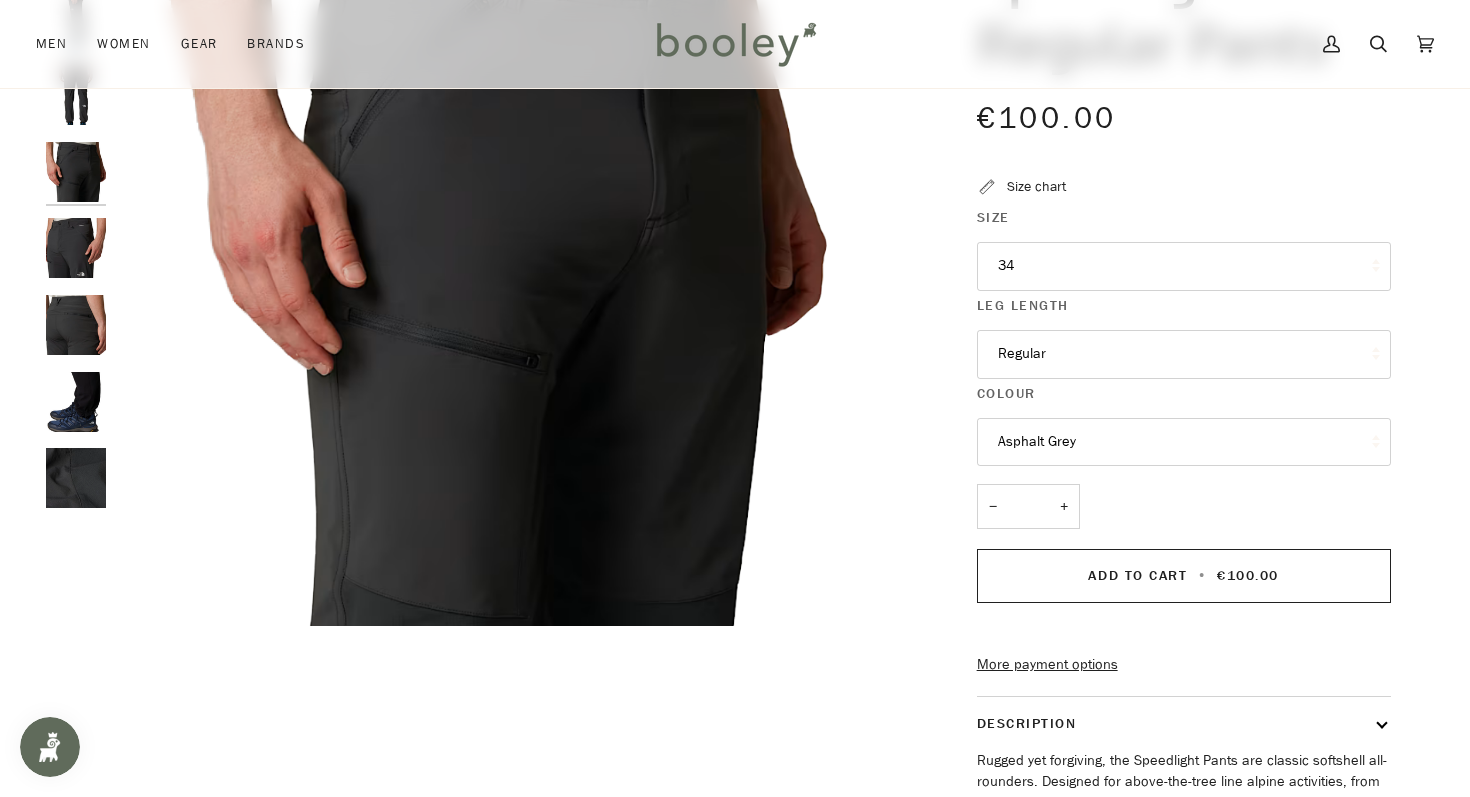 click on "Regular" at bounding box center (1184, 354) 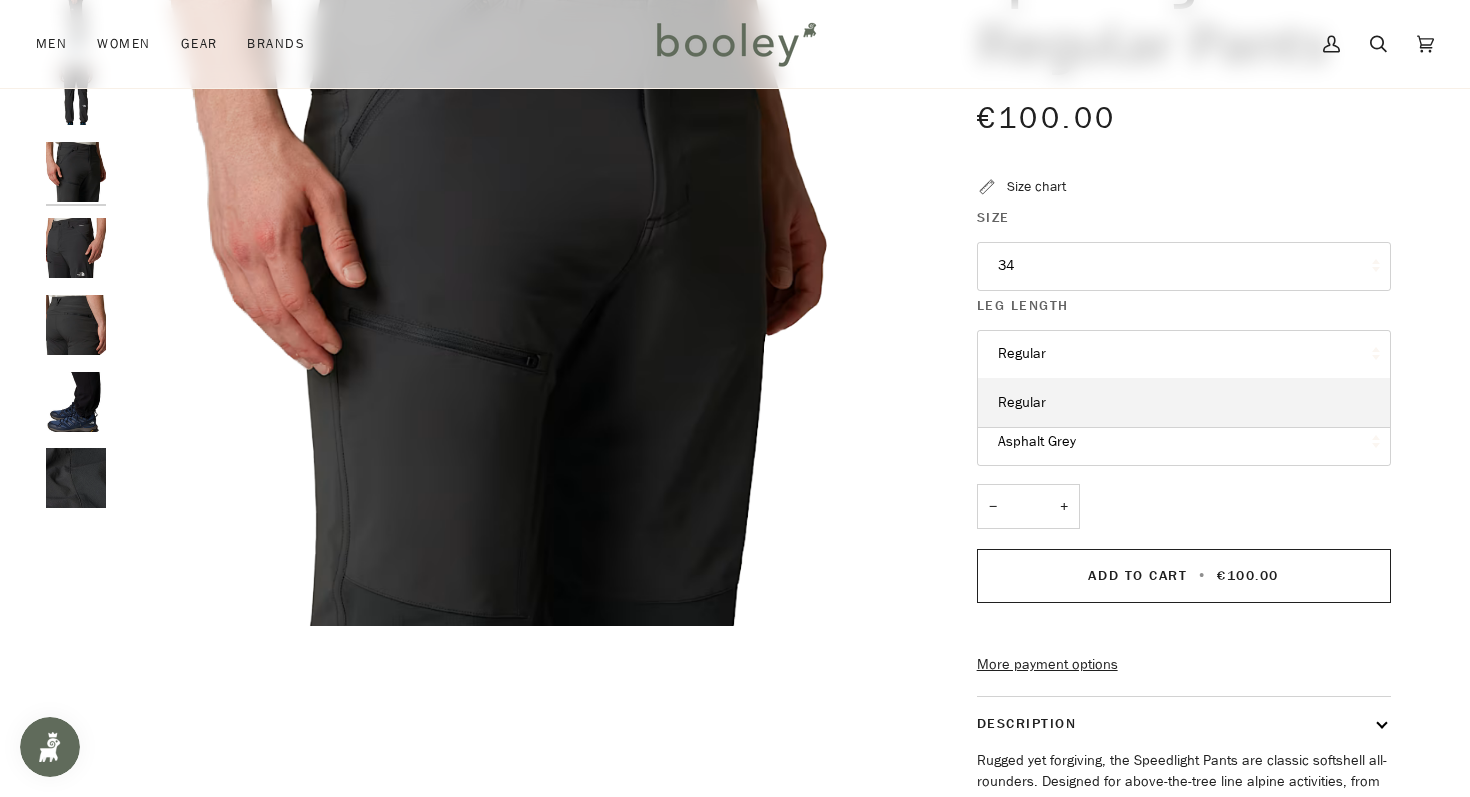 click on "Regular" at bounding box center [1184, 354] 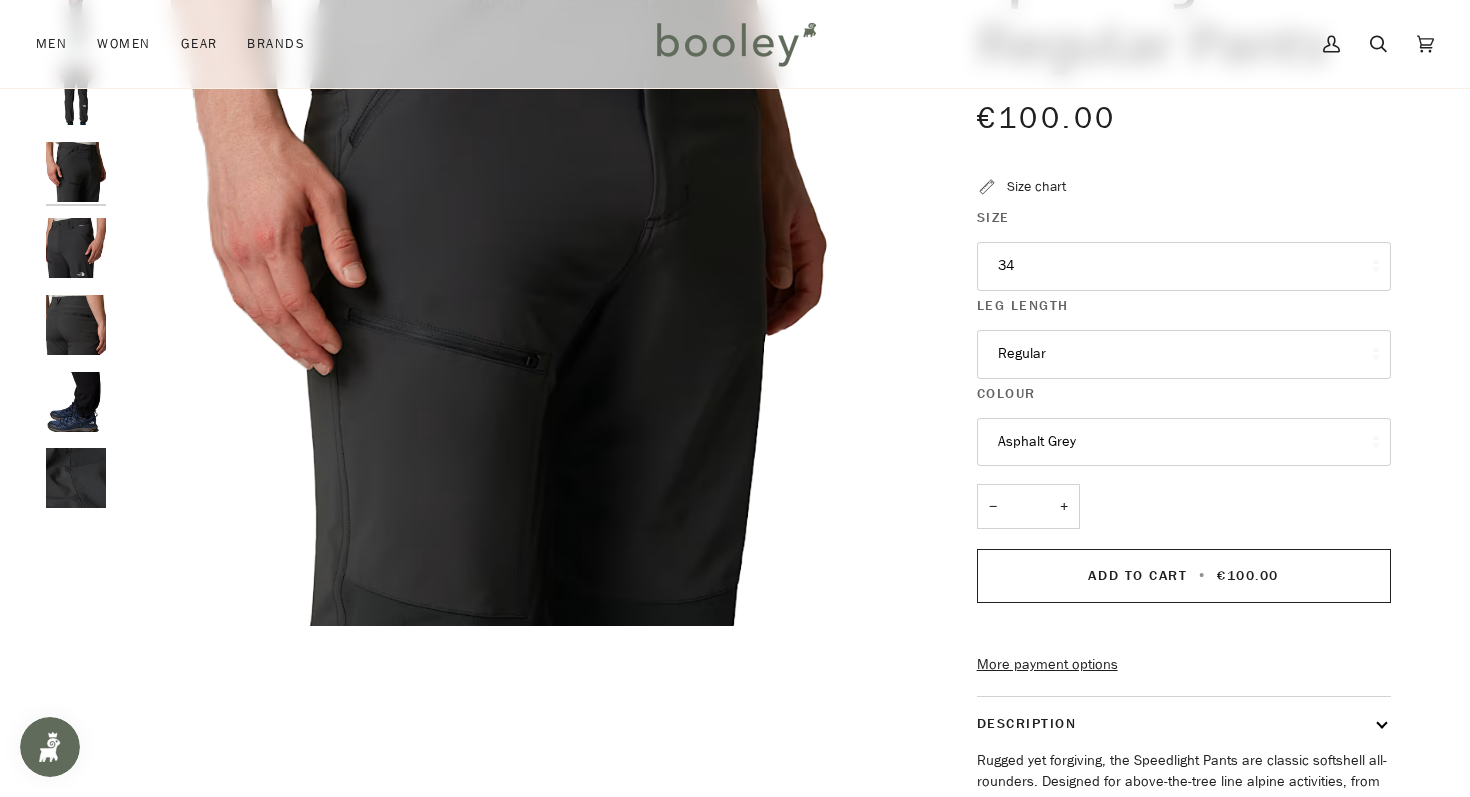 click on "Regular" at bounding box center (1184, 354) 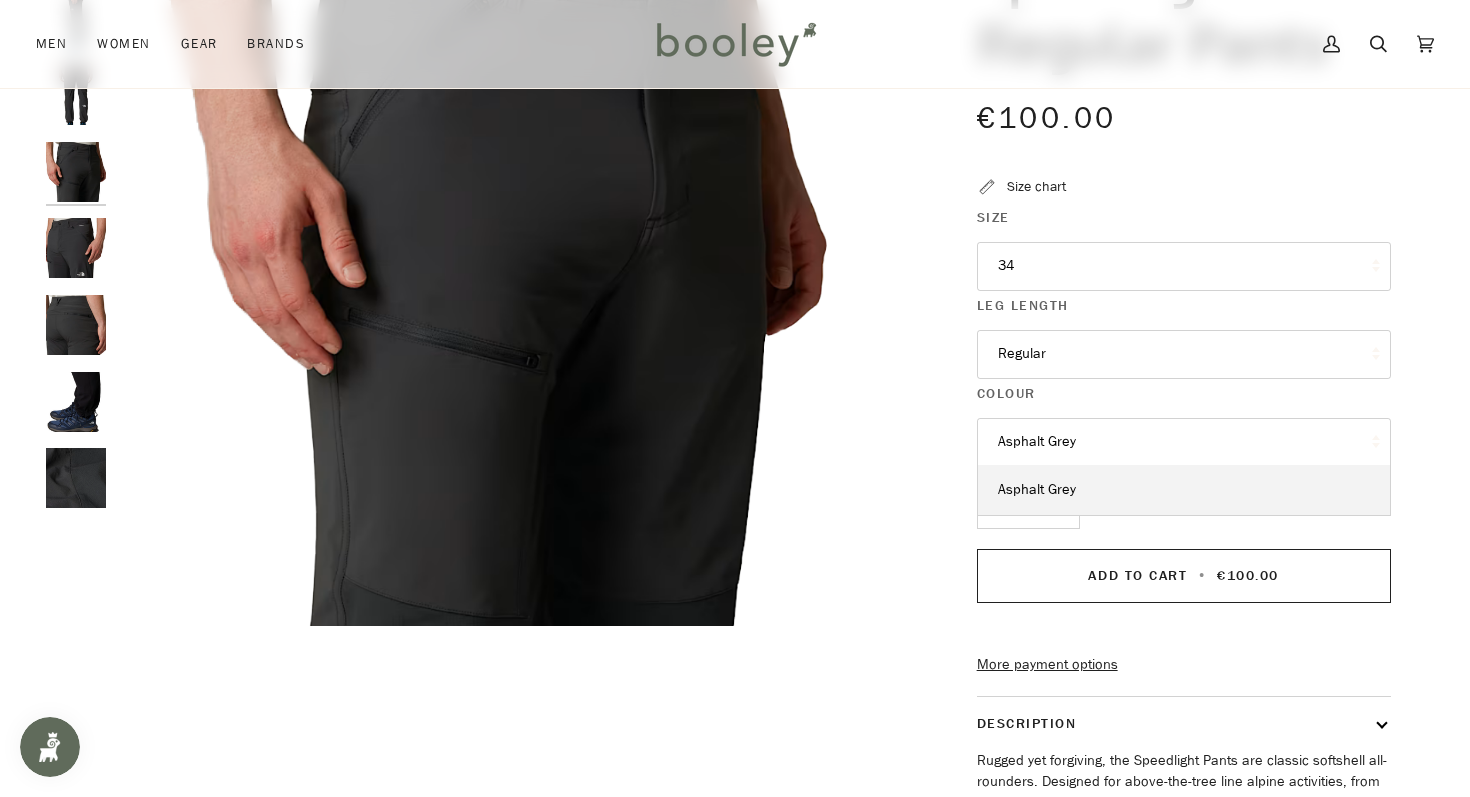 click on "Asphalt Grey" at bounding box center [1184, 442] 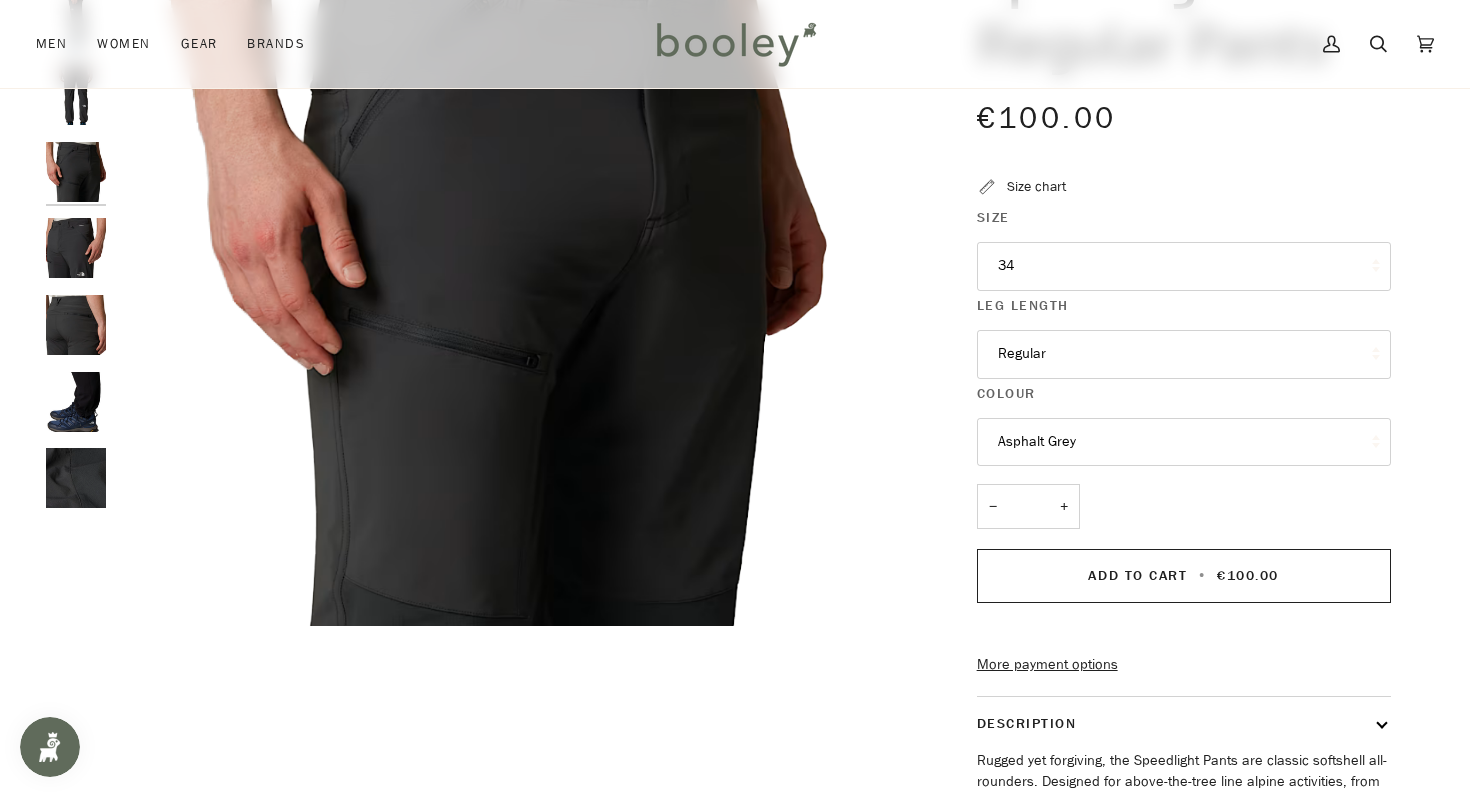 click at bounding box center (76, 402) 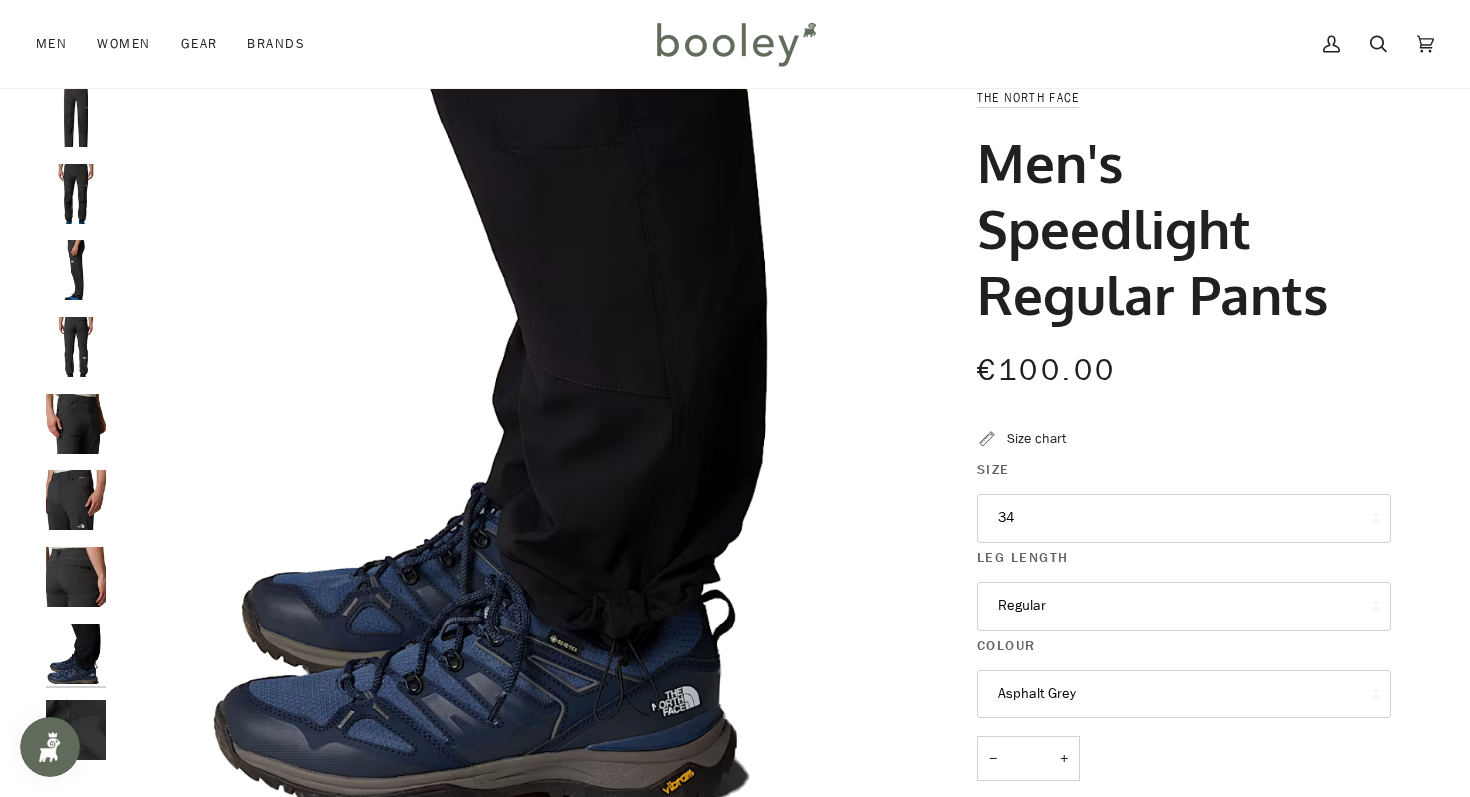 scroll, scrollTop: 49, scrollLeft: 0, axis: vertical 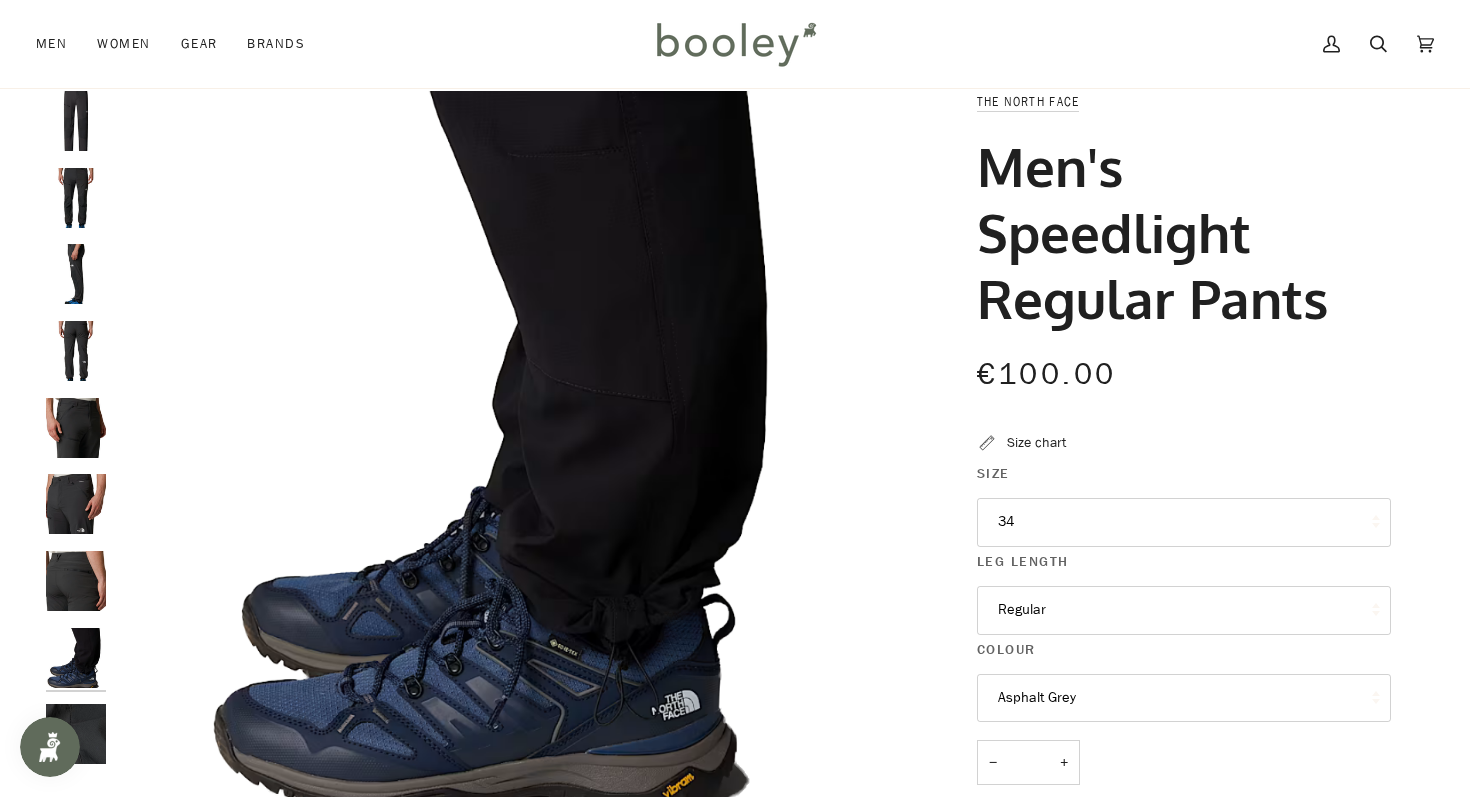 click at bounding box center (76, 274) 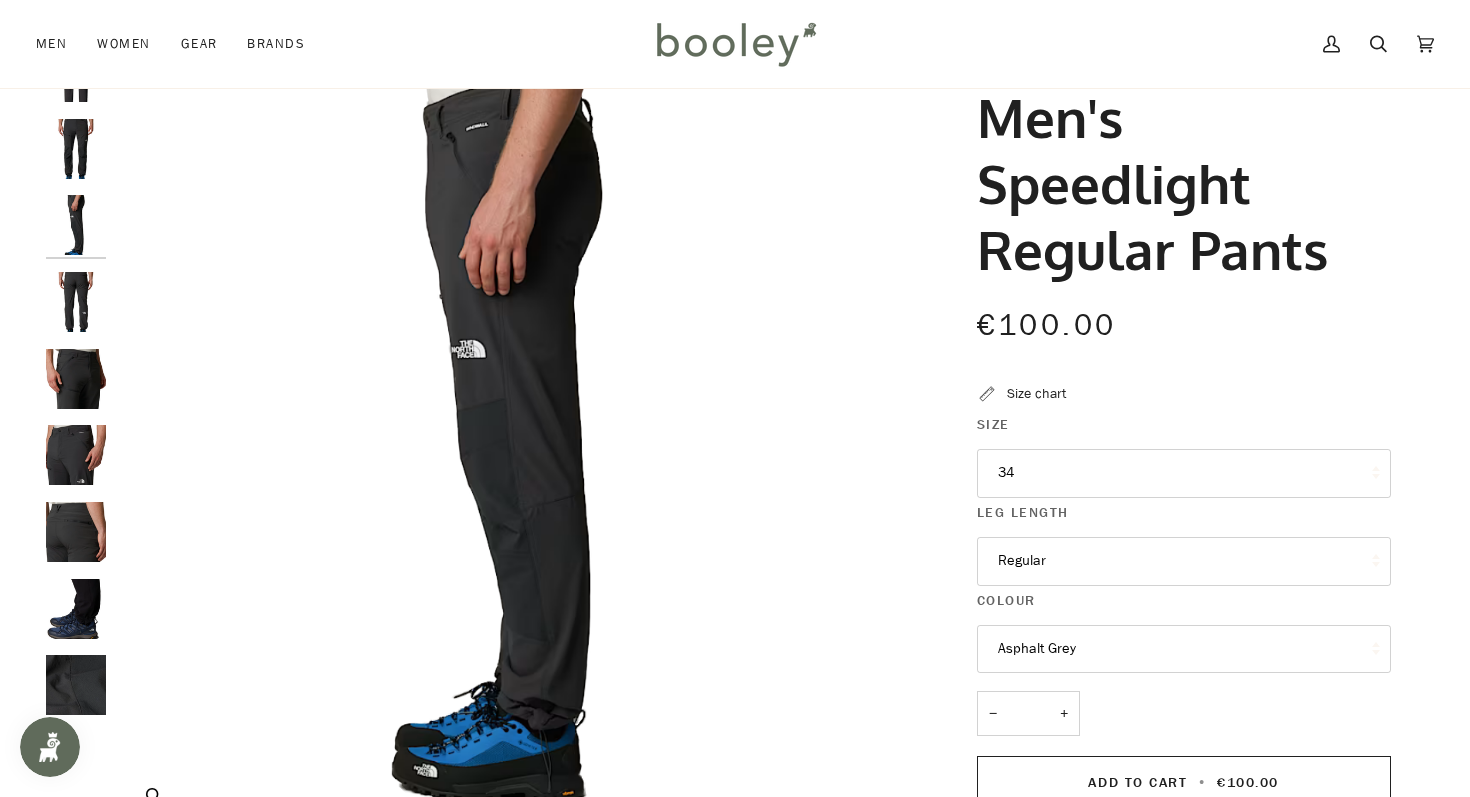 scroll, scrollTop: 106, scrollLeft: 0, axis: vertical 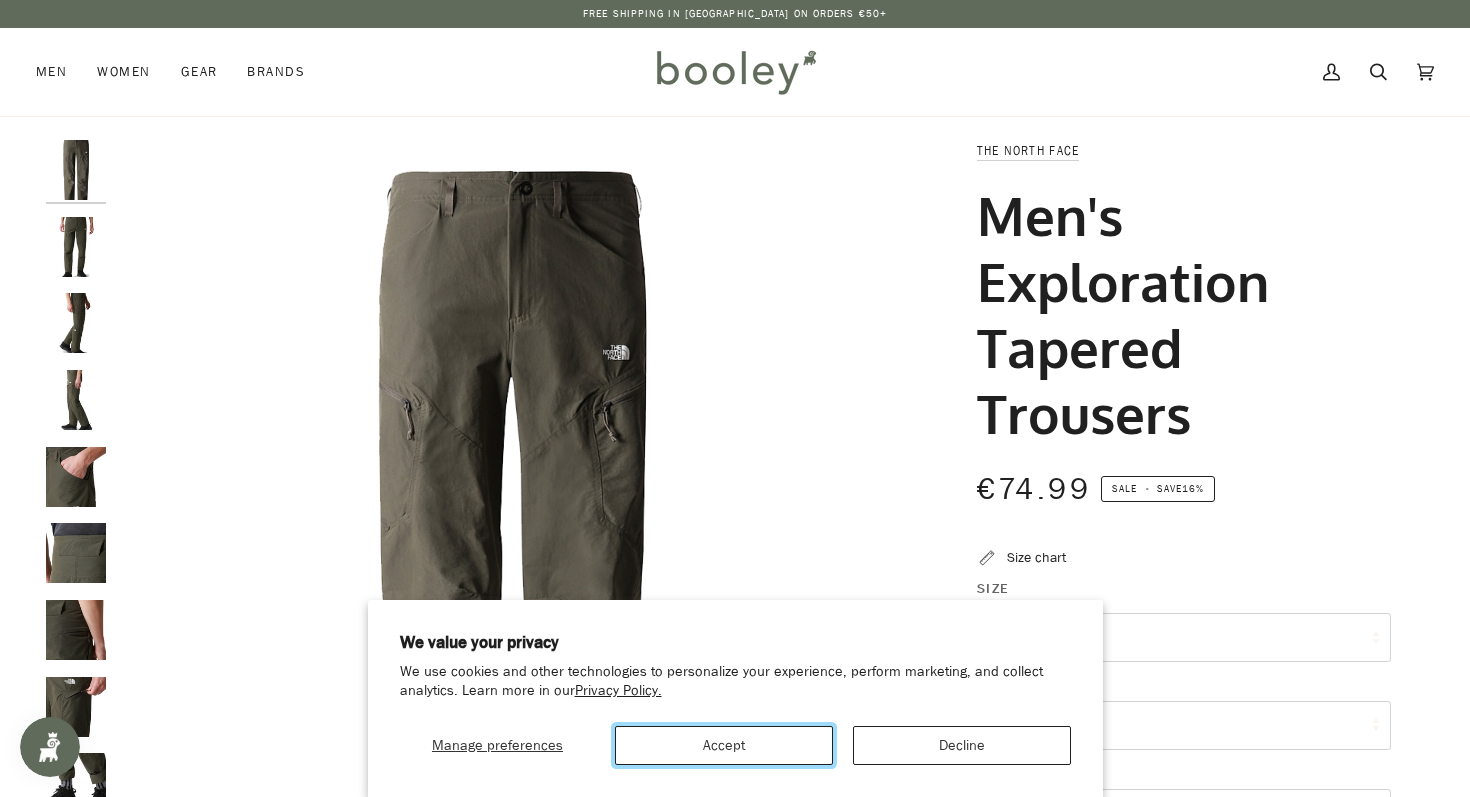 click on "Accept" at bounding box center (724, 745) 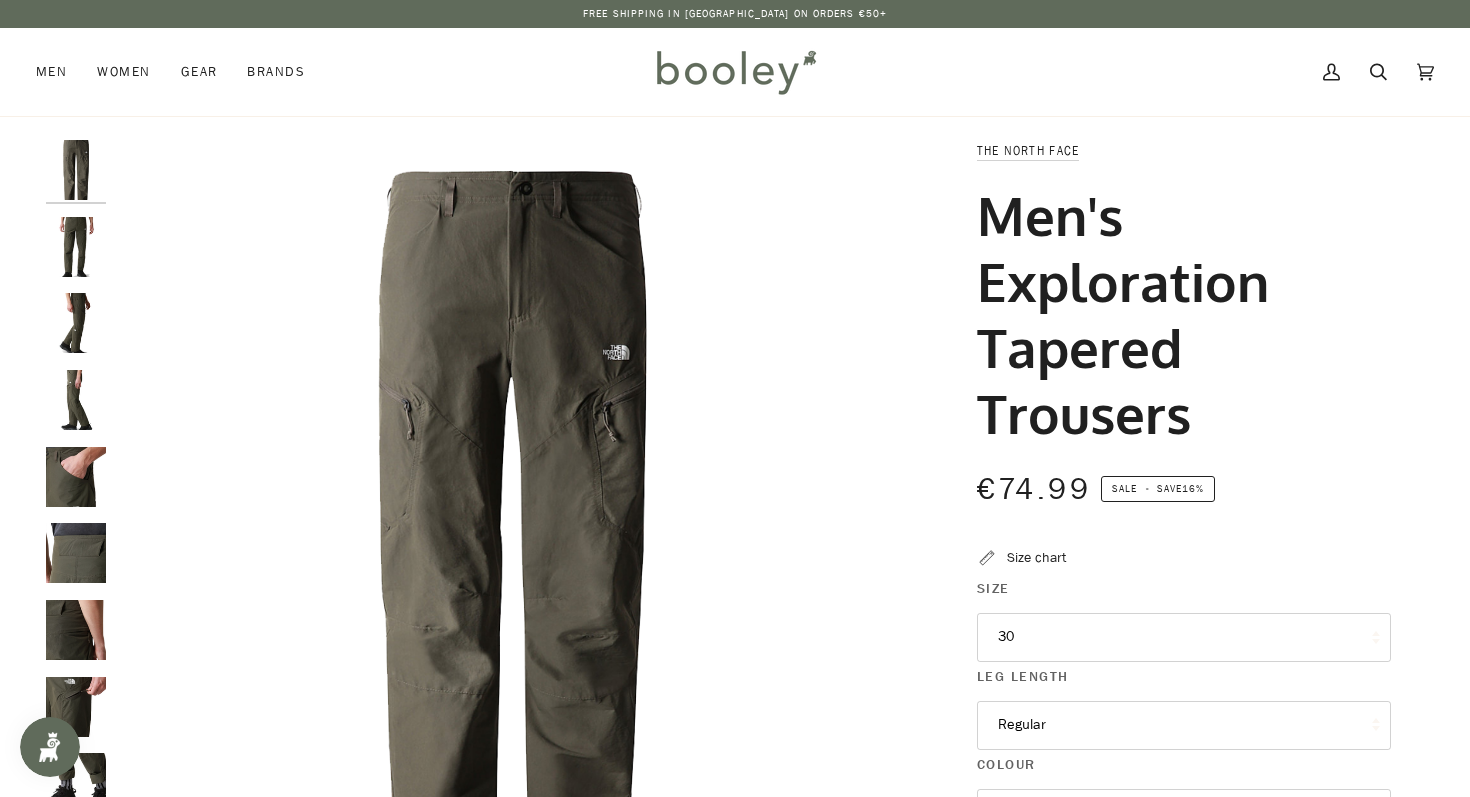 click at bounding box center (76, 323) 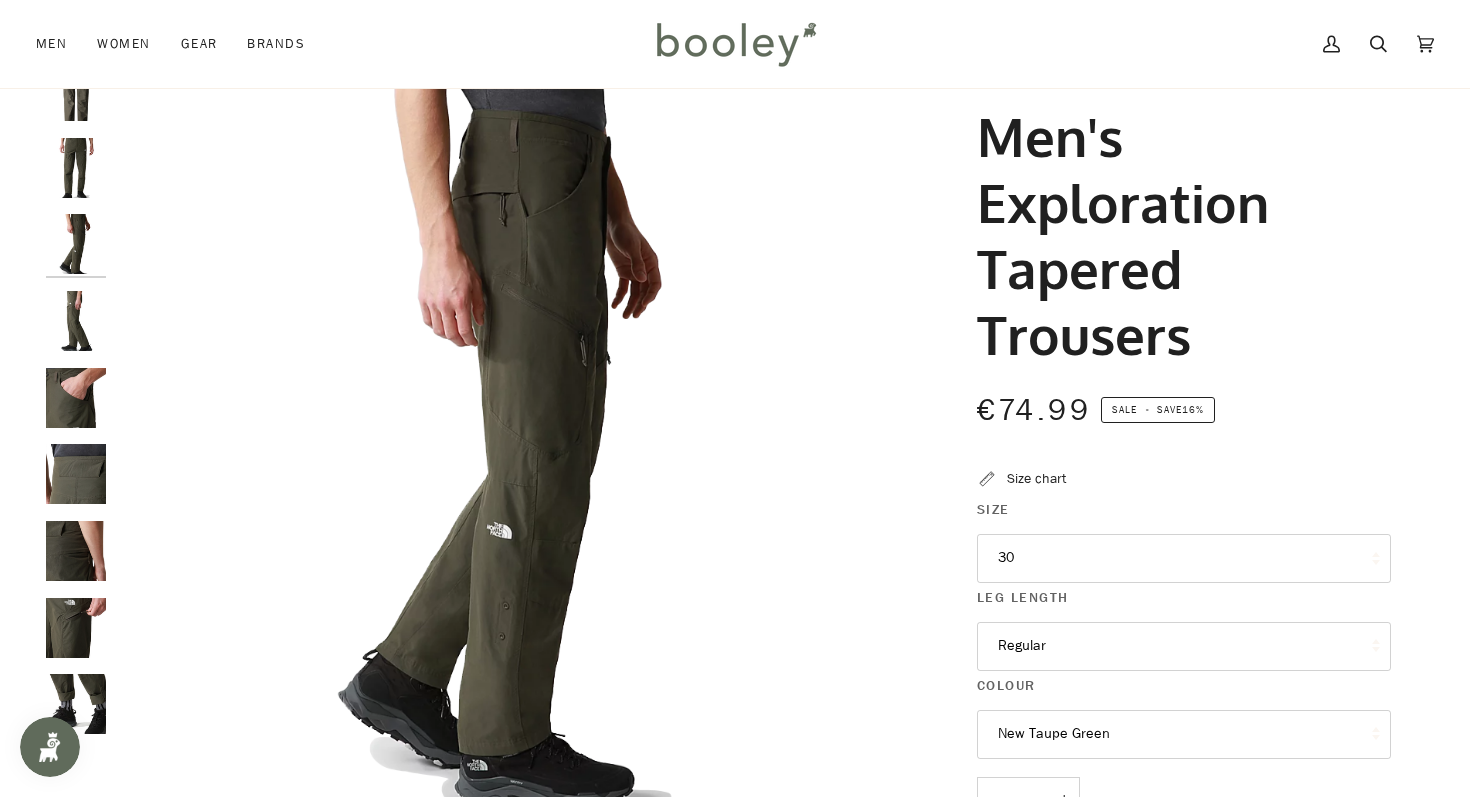 scroll, scrollTop: 80, scrollLeft: 0, axis: vertical 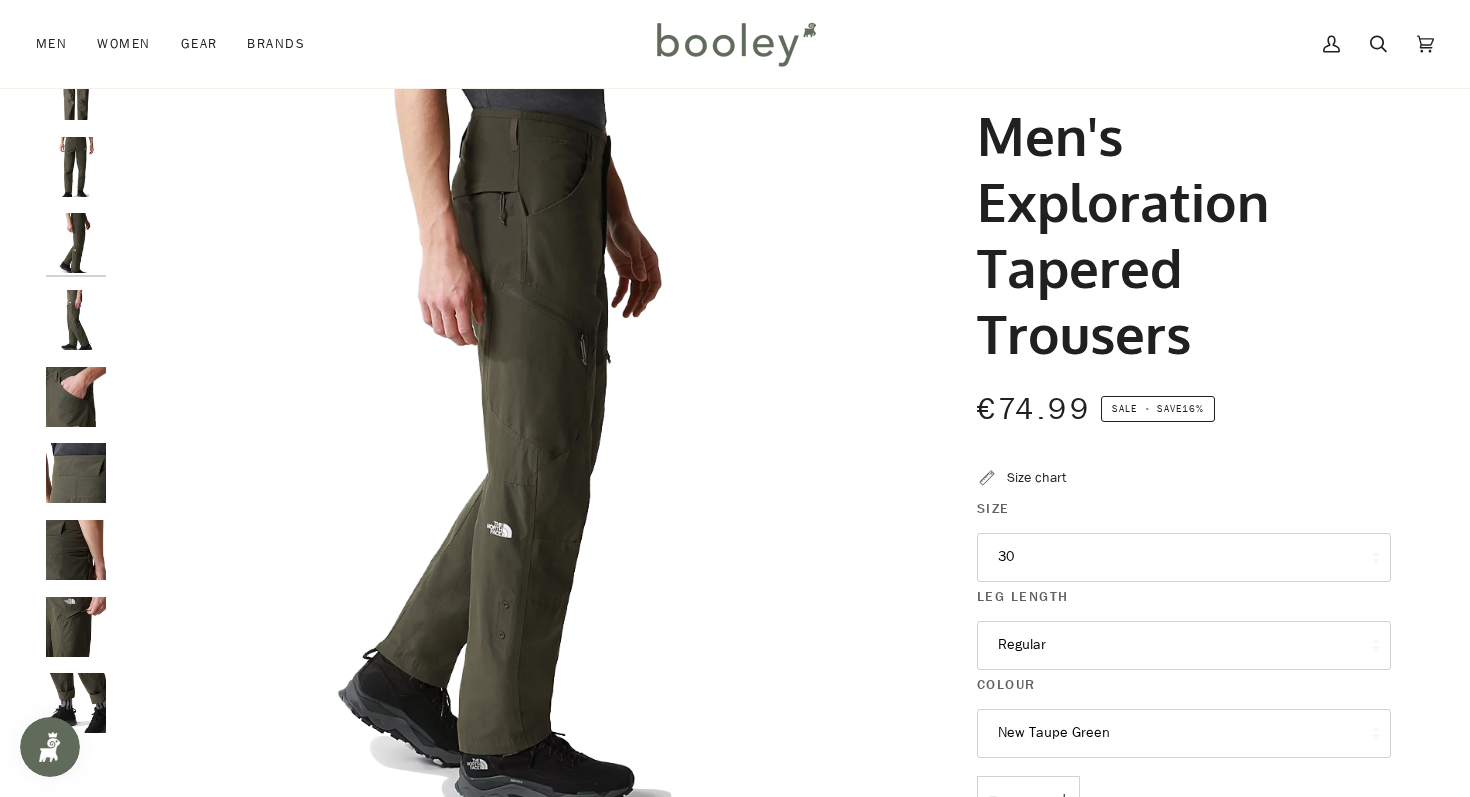 click at bounding box center (76, 397) 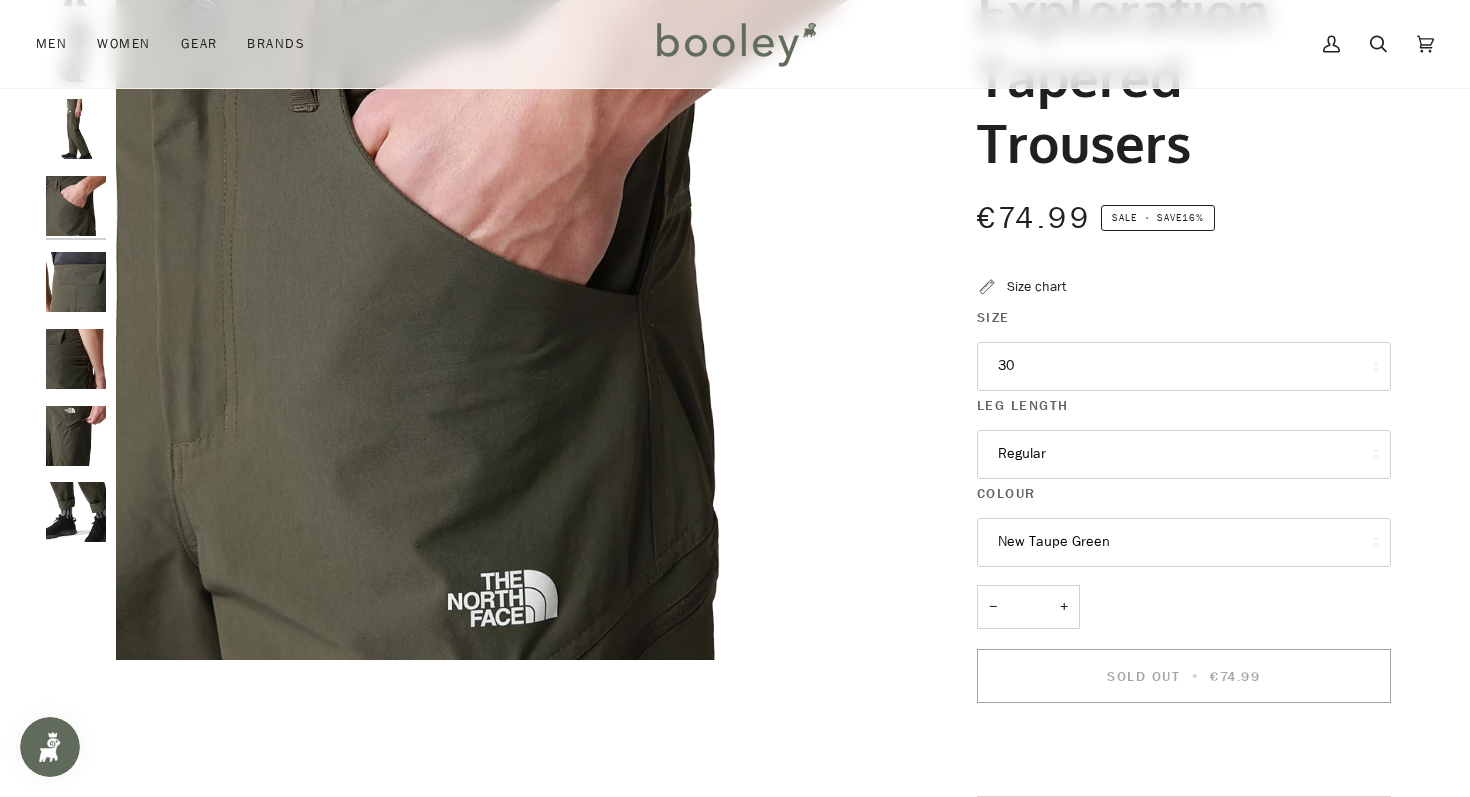 scroll, scrollTop: 273, scrollLeft: 0, axis: vertical 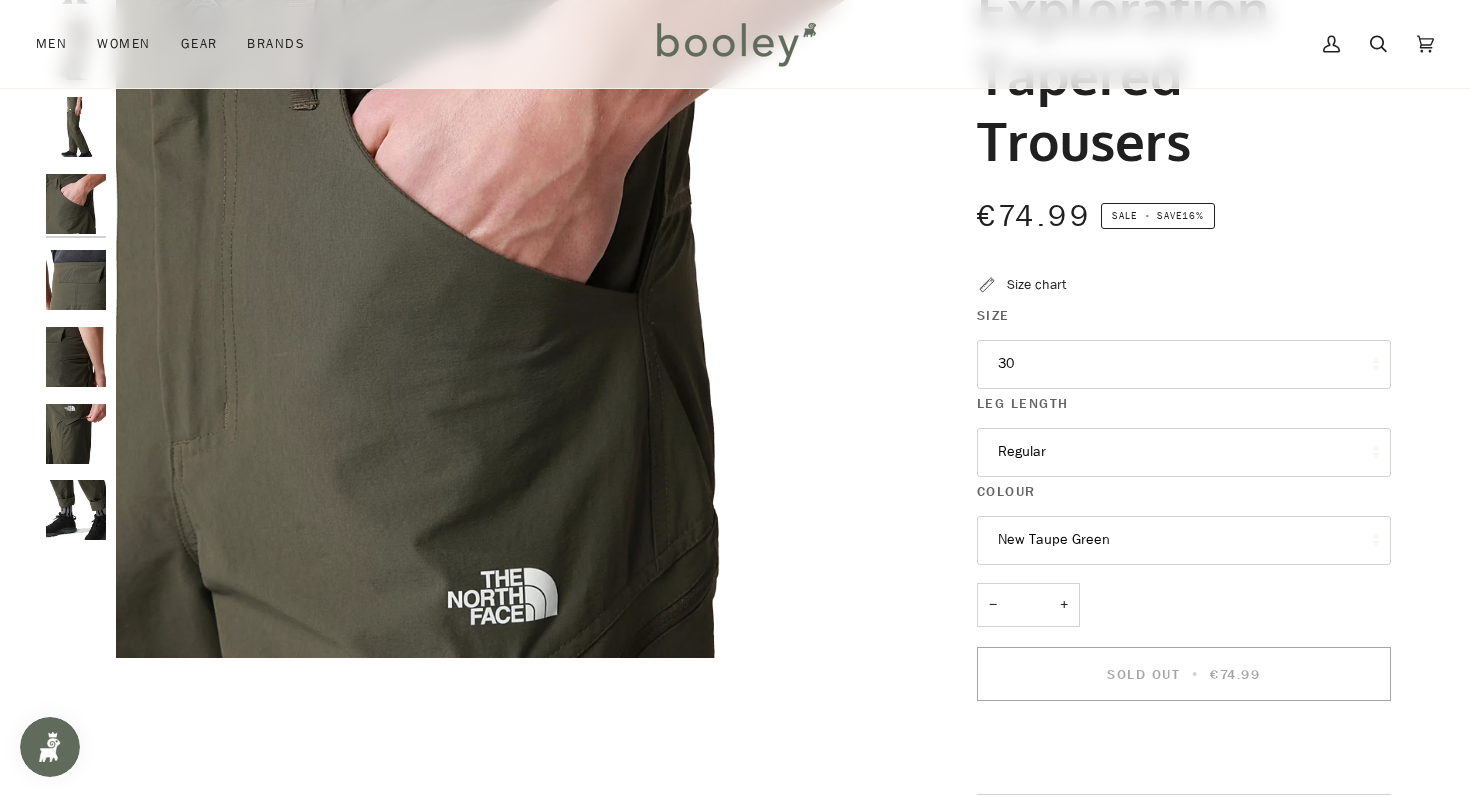 click at bounding box center (81, 212) 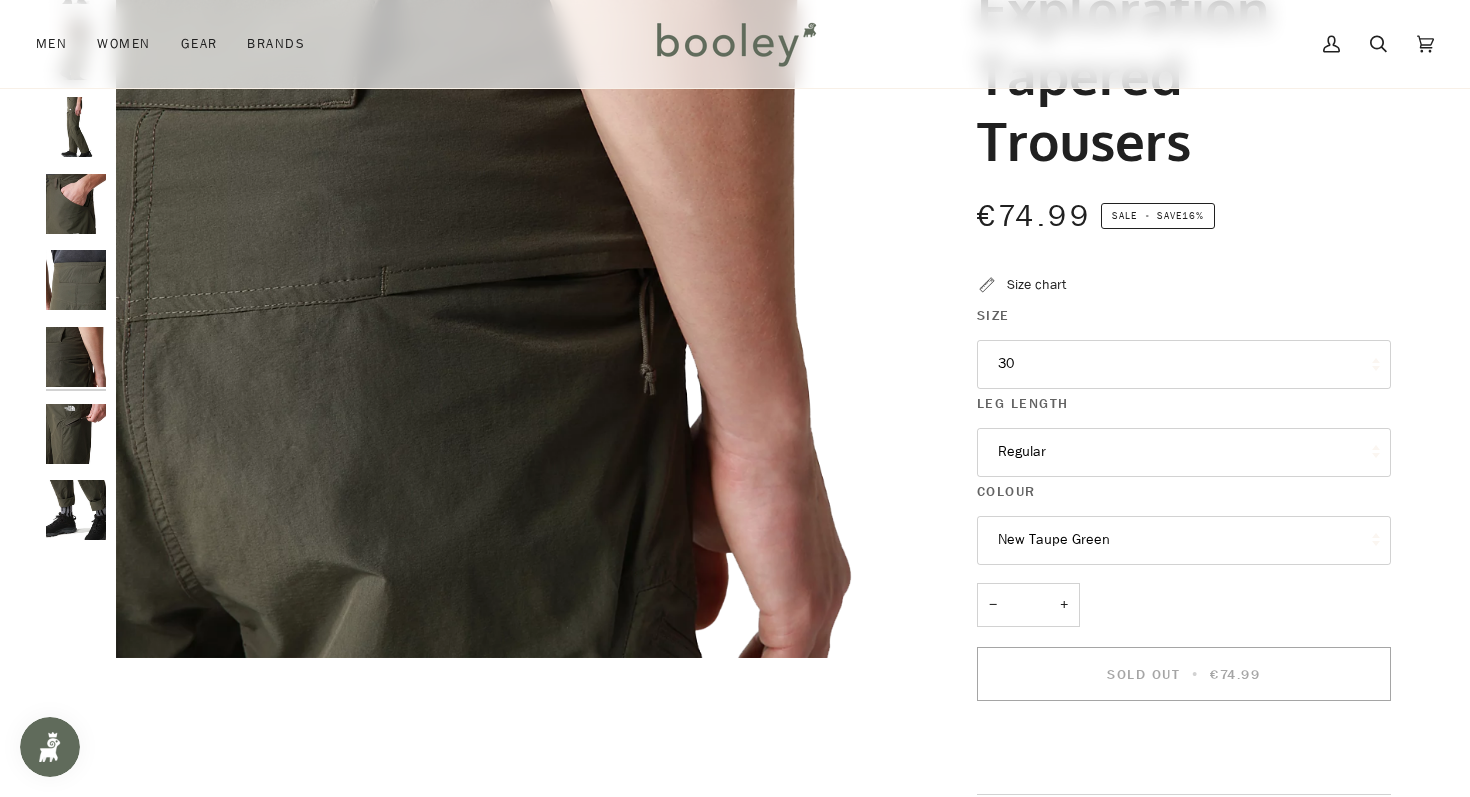 click at bounding box center (76, 434) 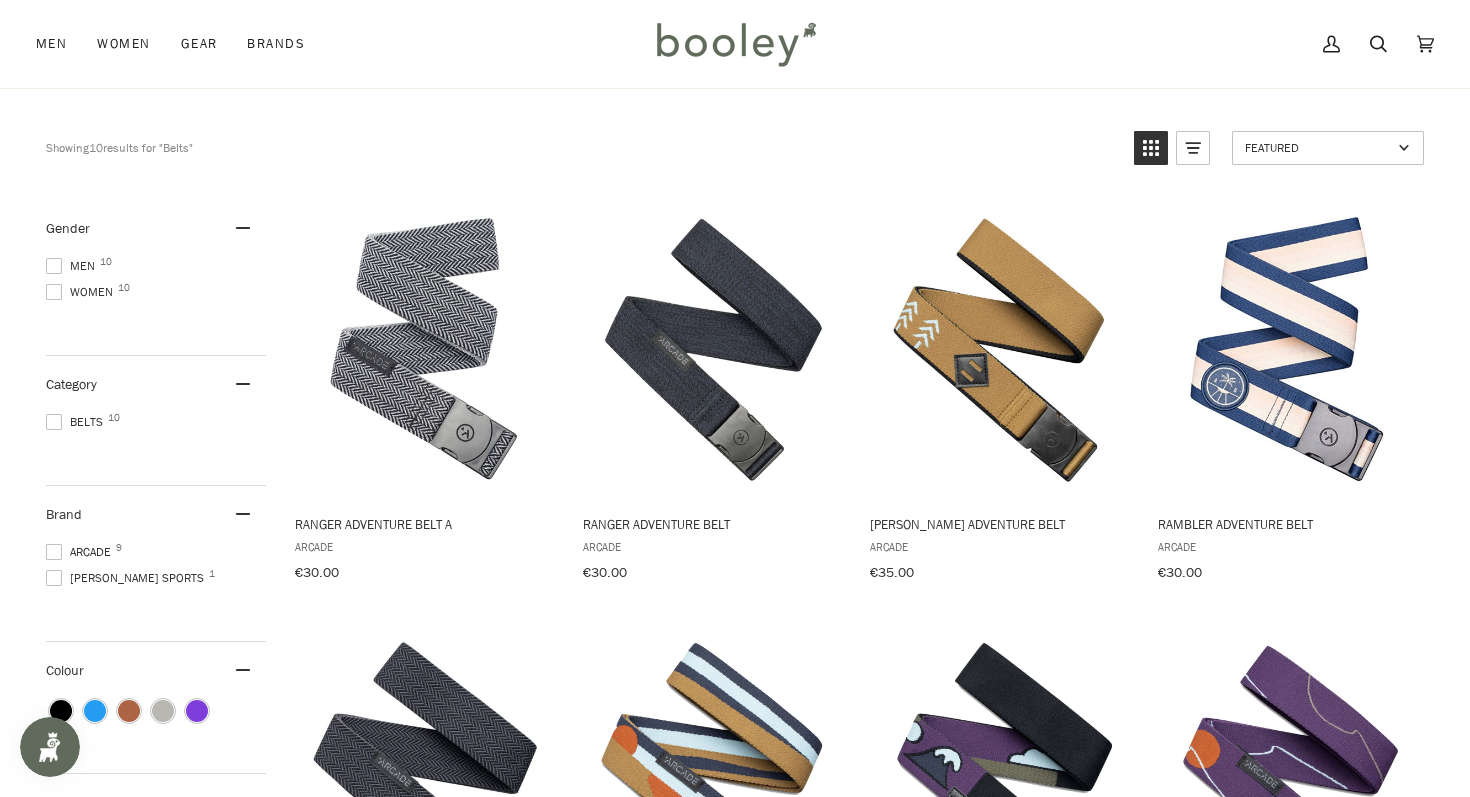 scroll, scrollTop: 0, scrollLeft: 0, axis: both 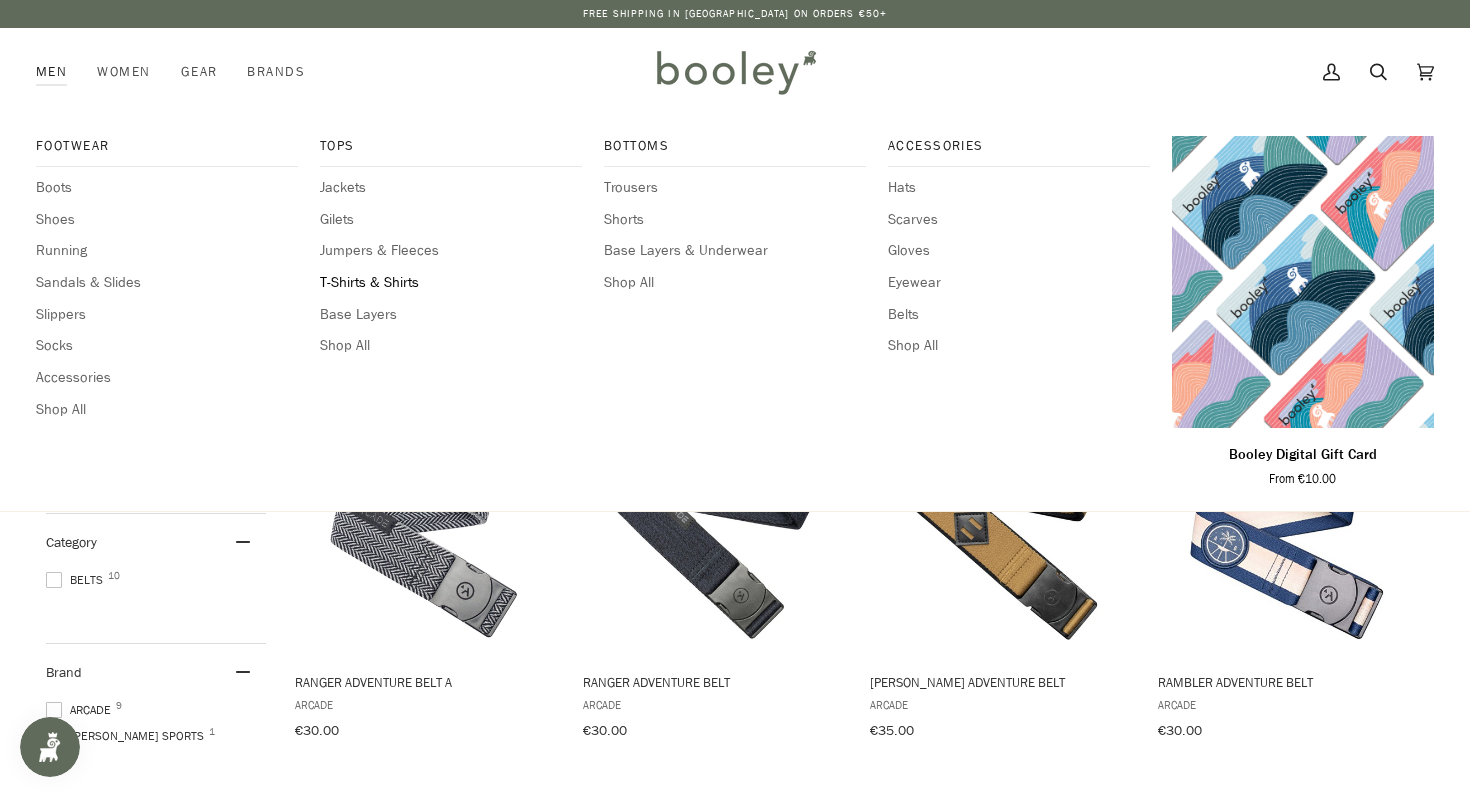 click on "T-Shirts & Shirts" at bounding box center (451, 283) 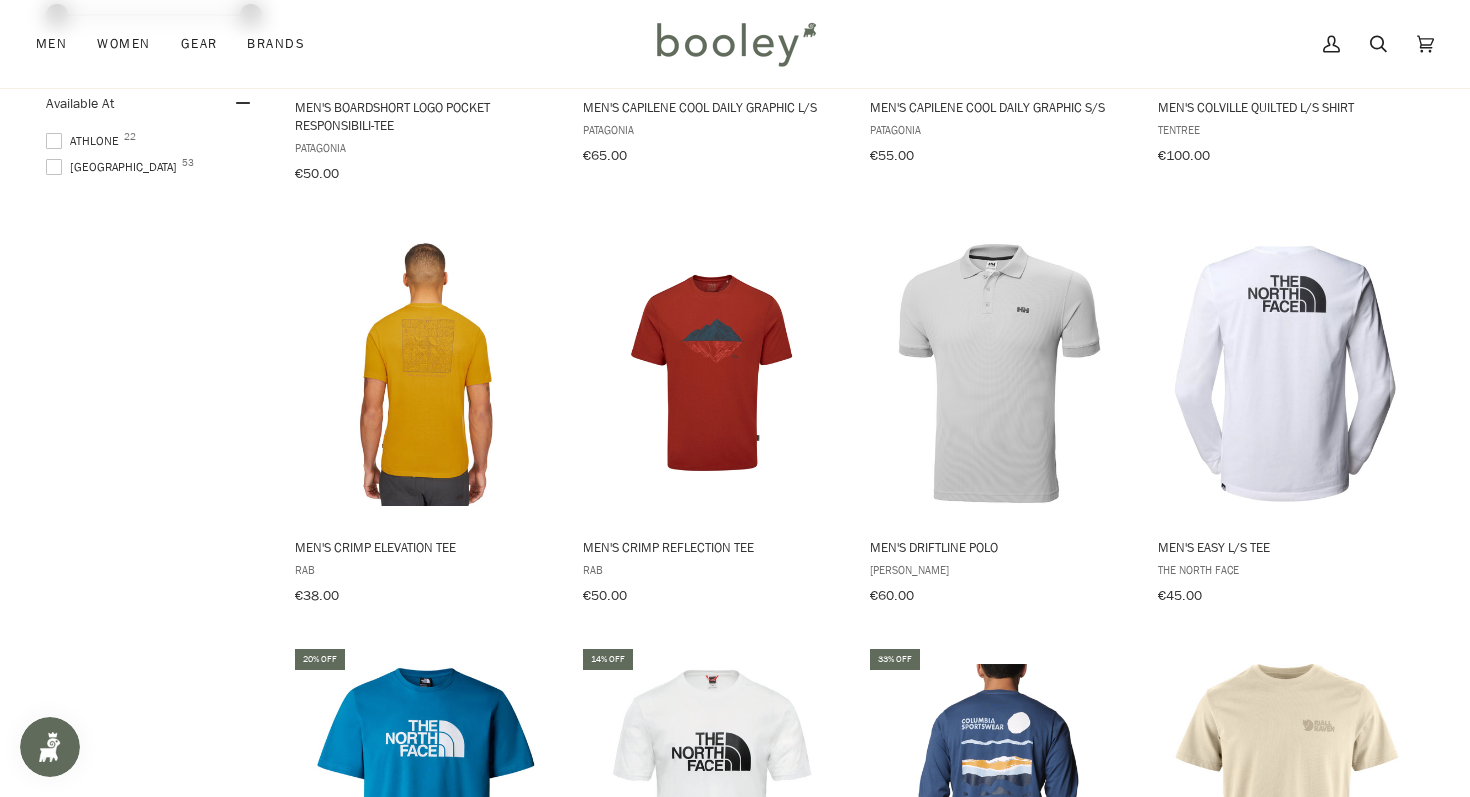 scroll, scrollTop: 1443, scrollLeft: 0, axis: vertical 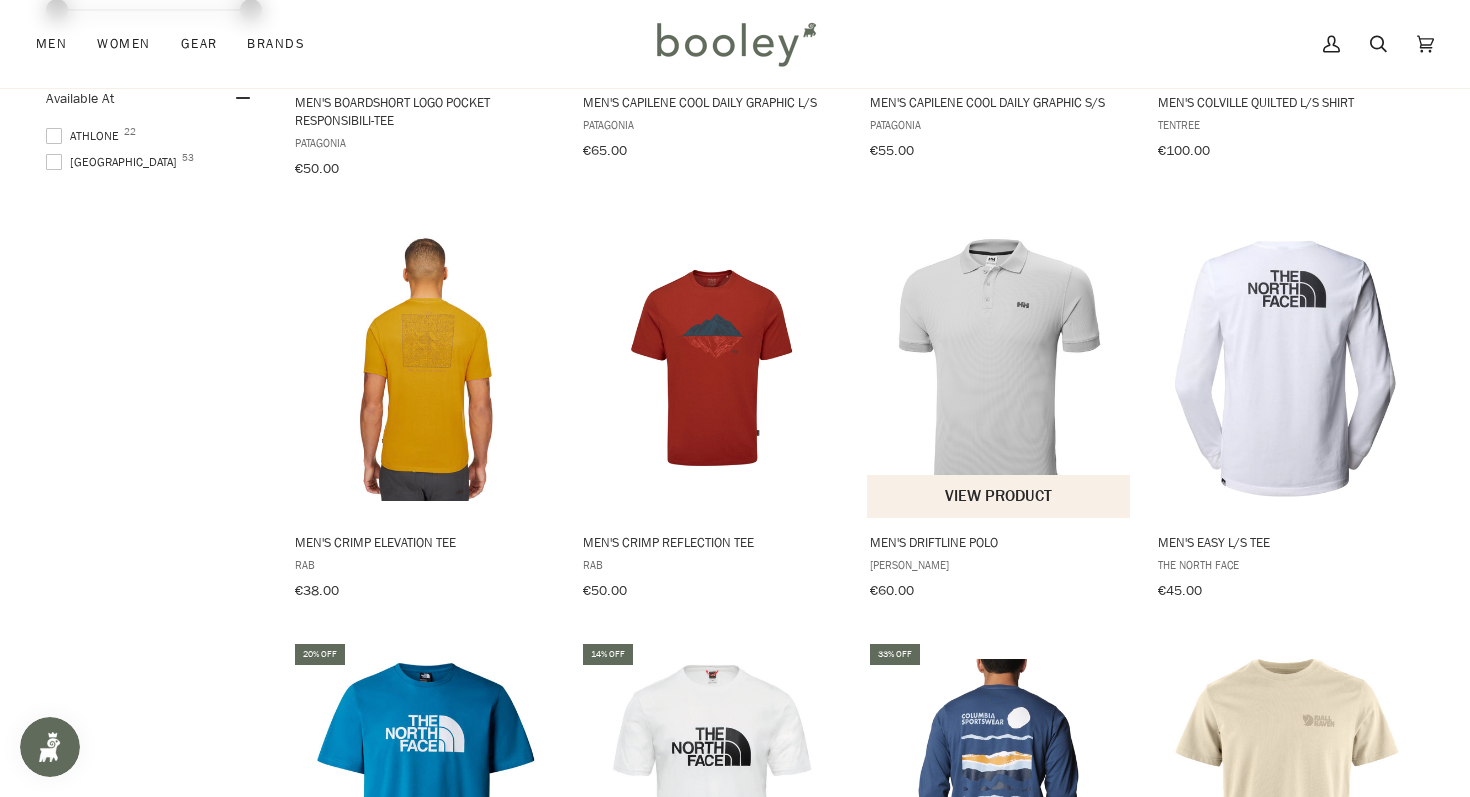 click at bounding box center (999, 368) 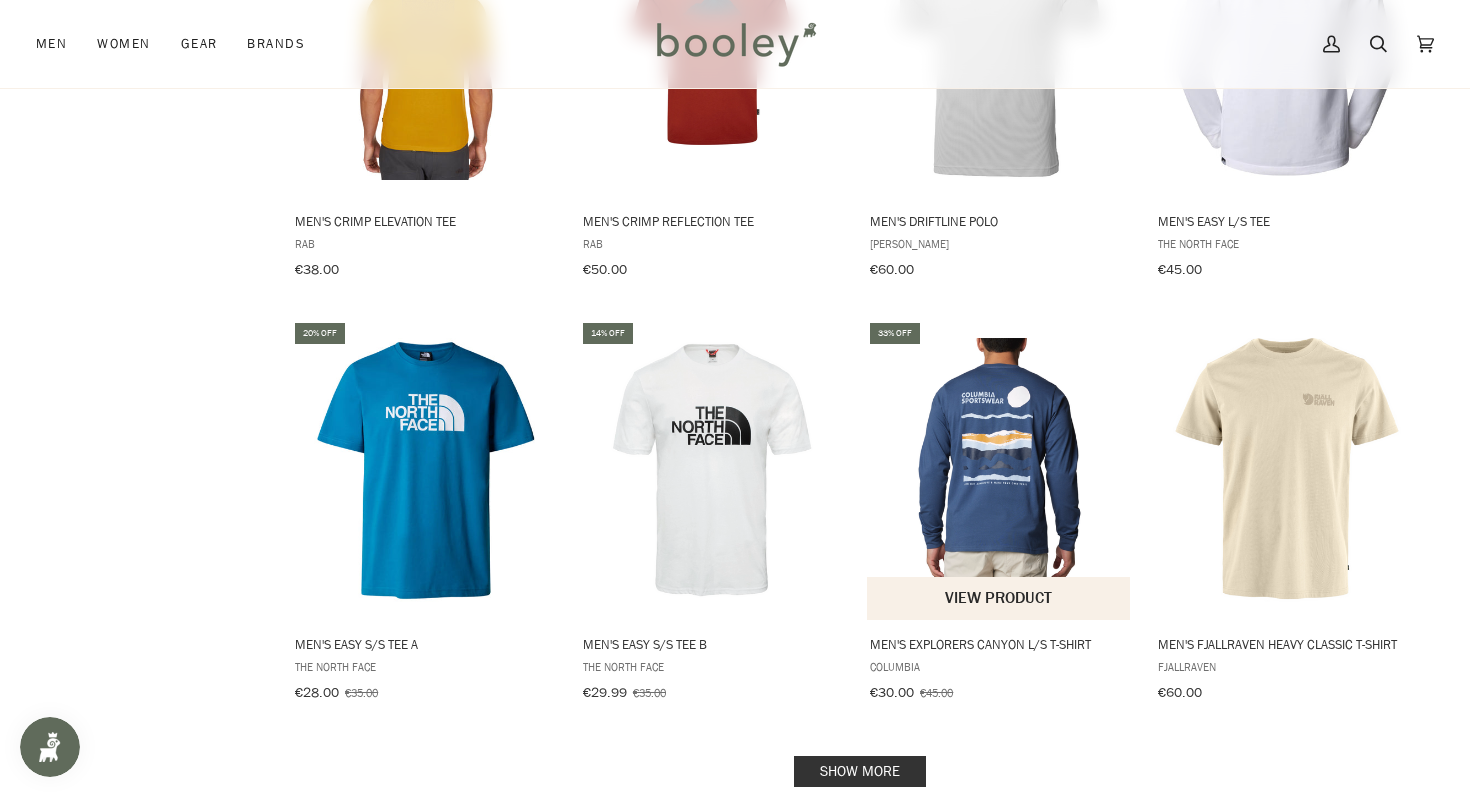 scroll, scrollTop: 1765, scrollLeft: 0, axis: vertical 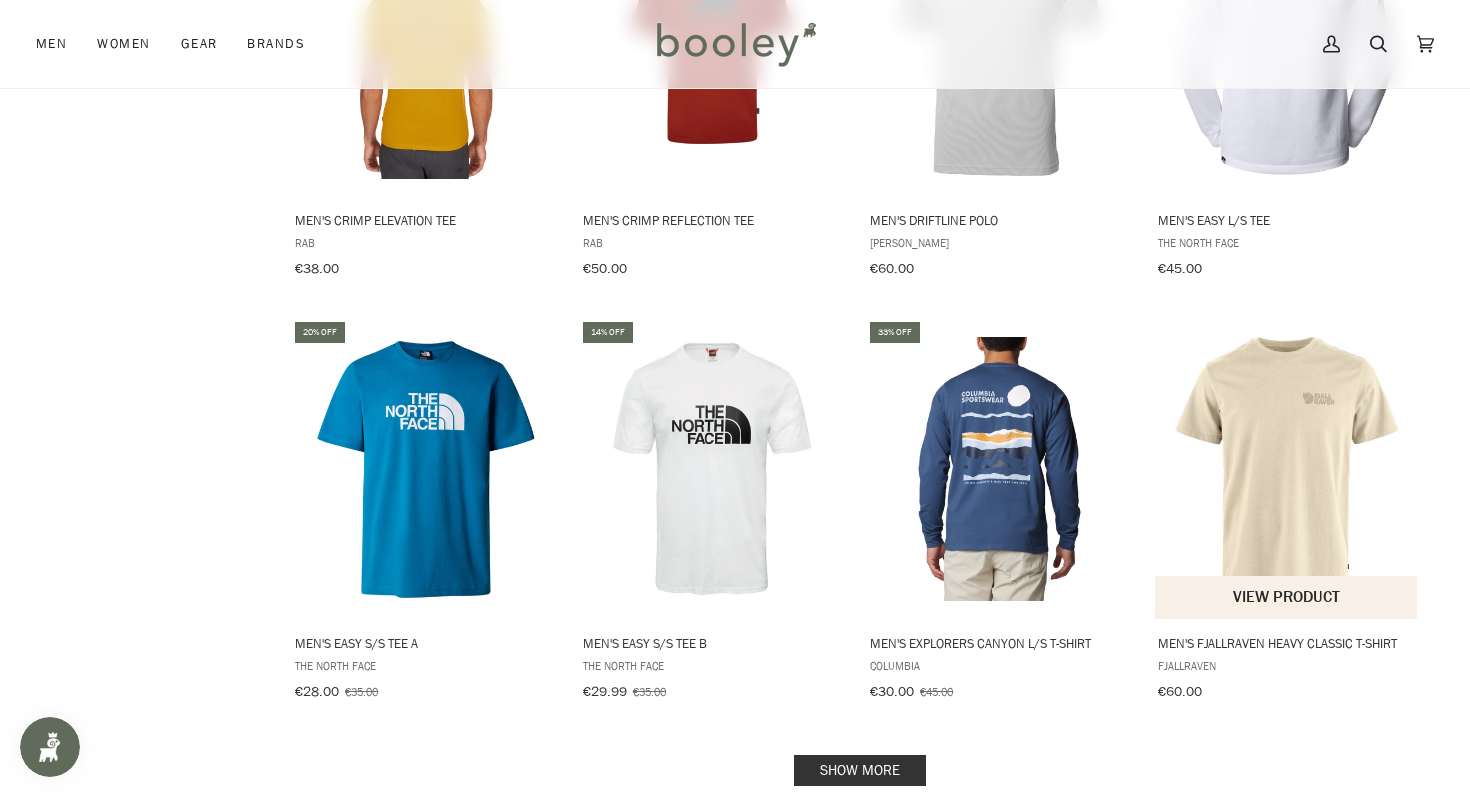 click at bounding box center [1287, 469] 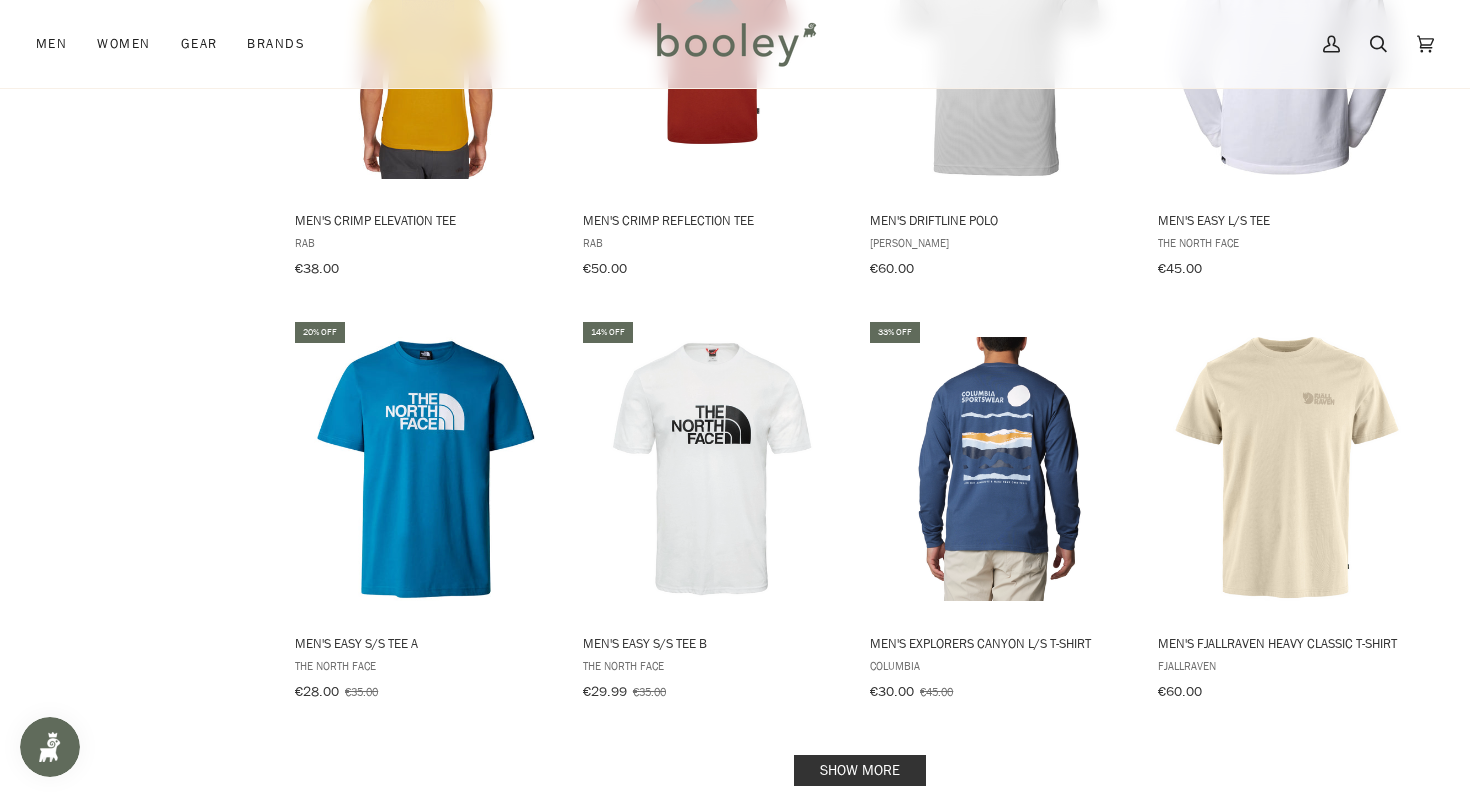 click on "Show more" at bounding box center (860, 770) 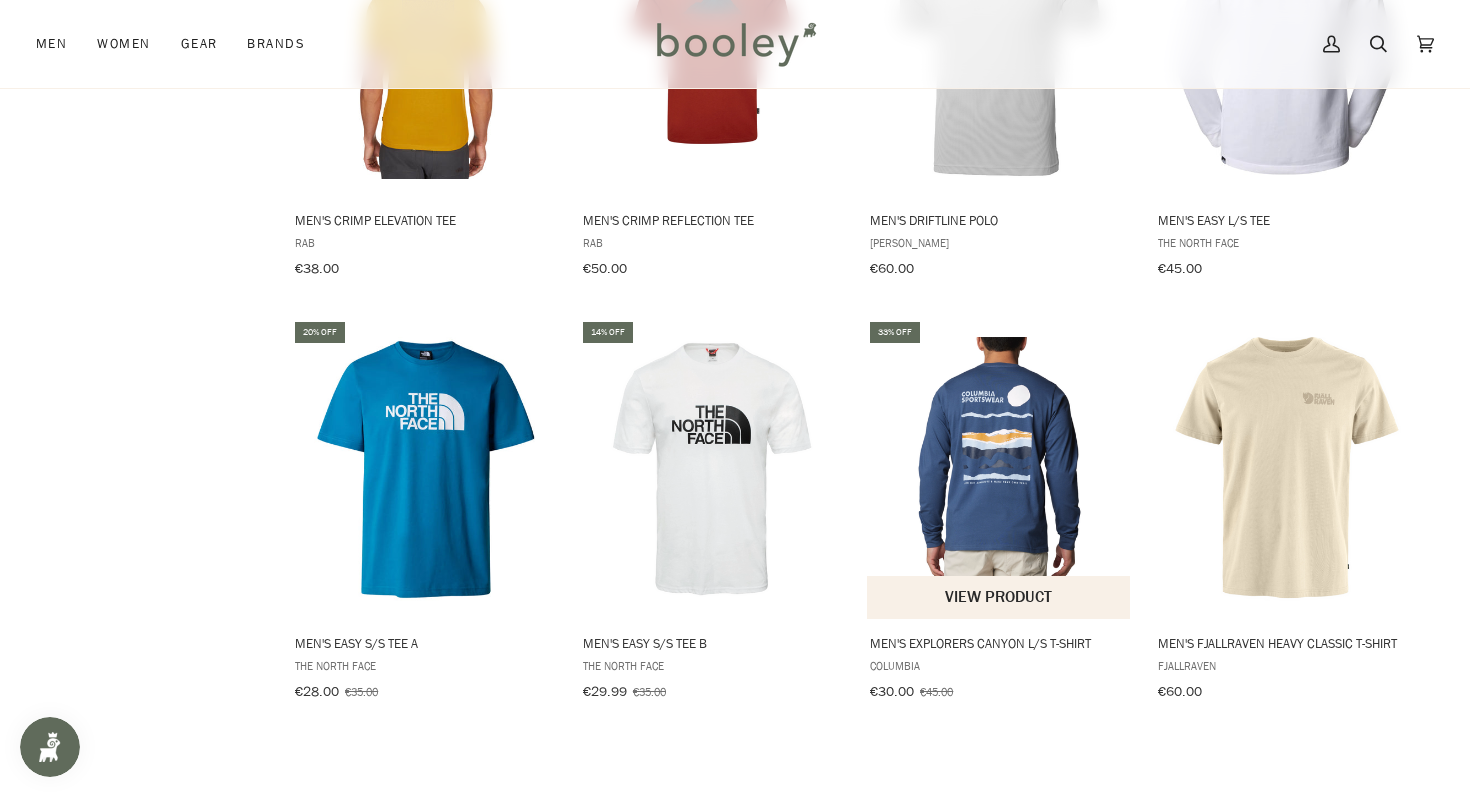 click at bounding box center (999, 469) 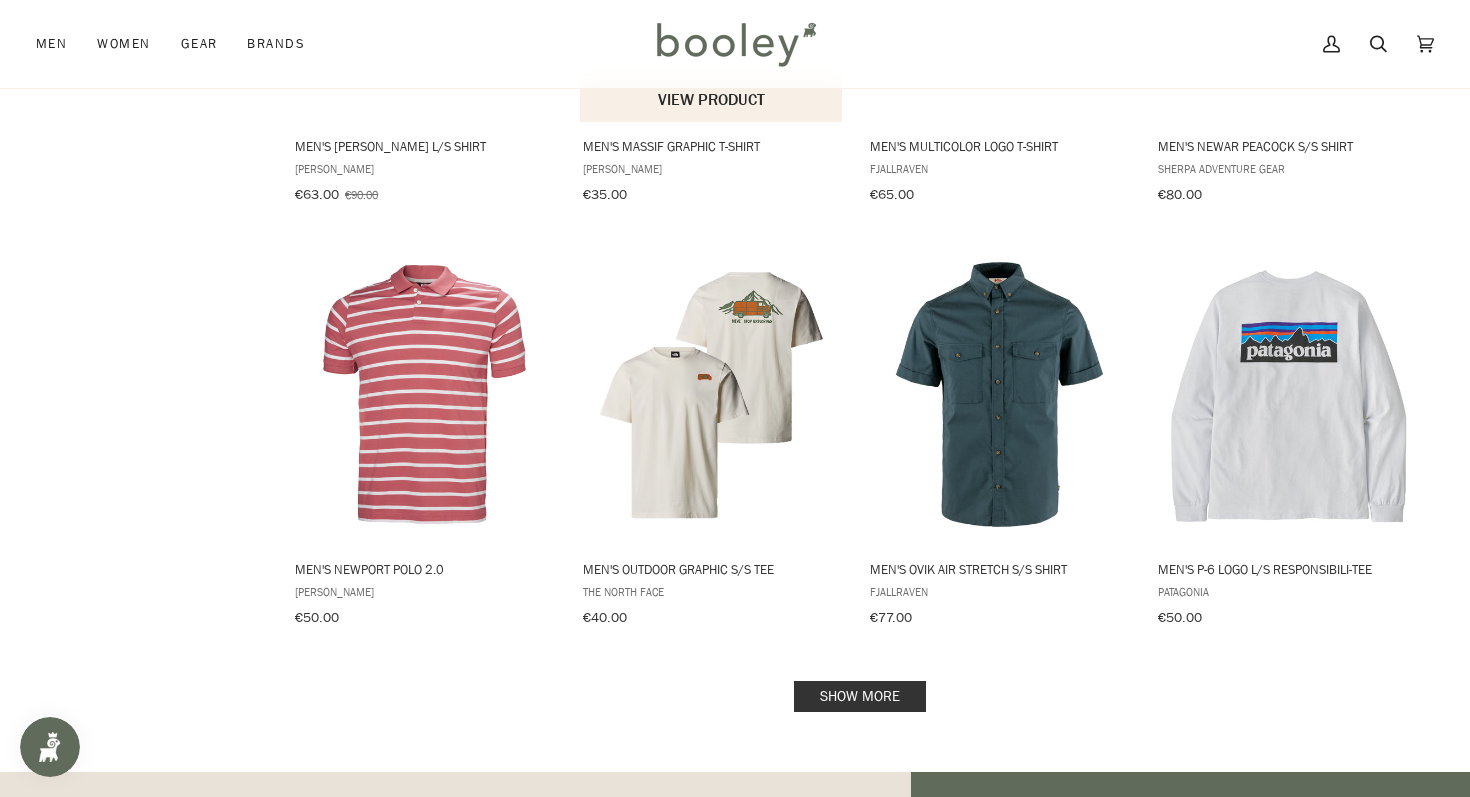 scroll, scrollTop: 4047, scrollLeft: 0, axis: vertical 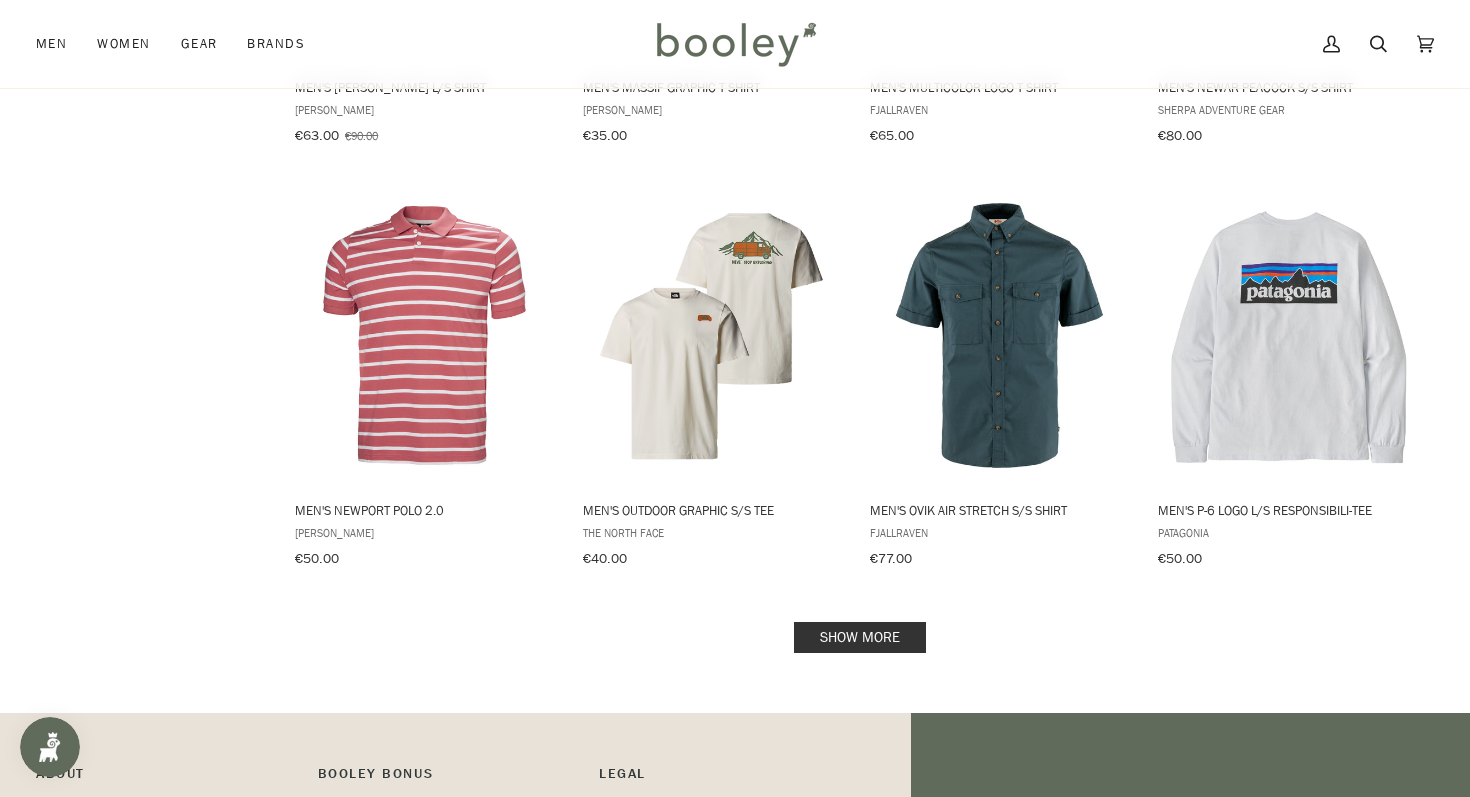 click on "Show more" at bounding box center (860, 637) 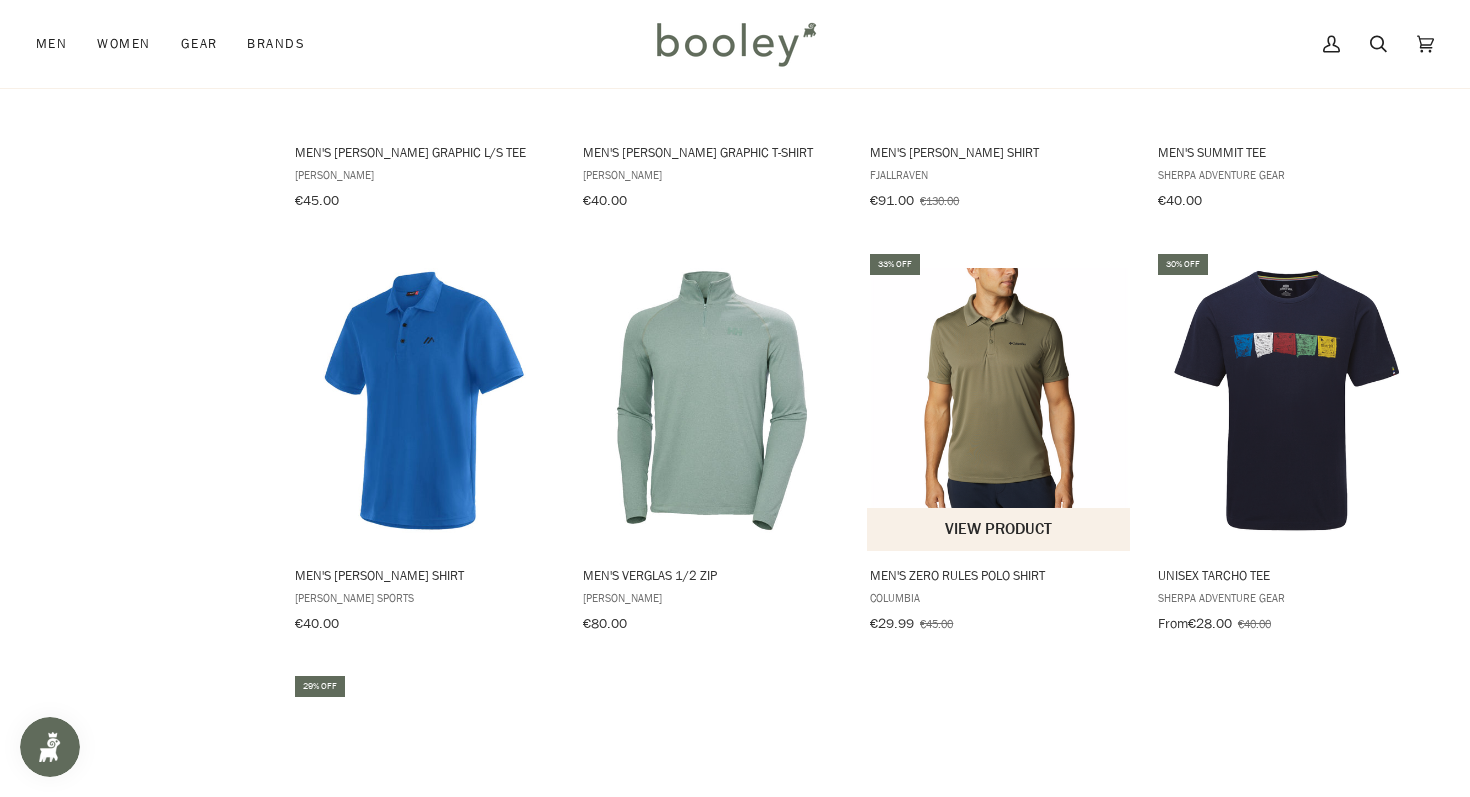 scroll, scrollTop: 5920, scrollLeft: 0, axis: vertical 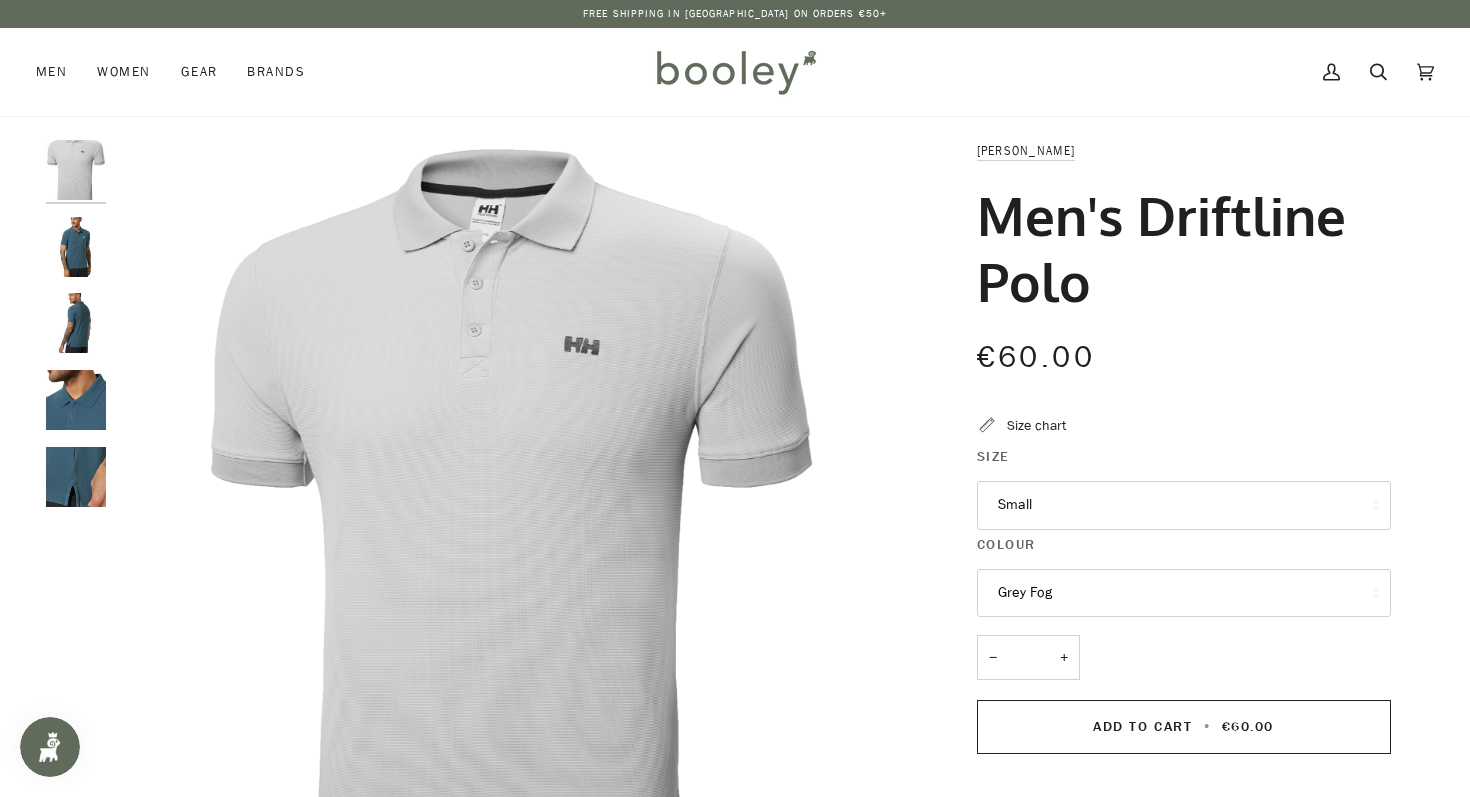 click at bounding box center (76, 247) 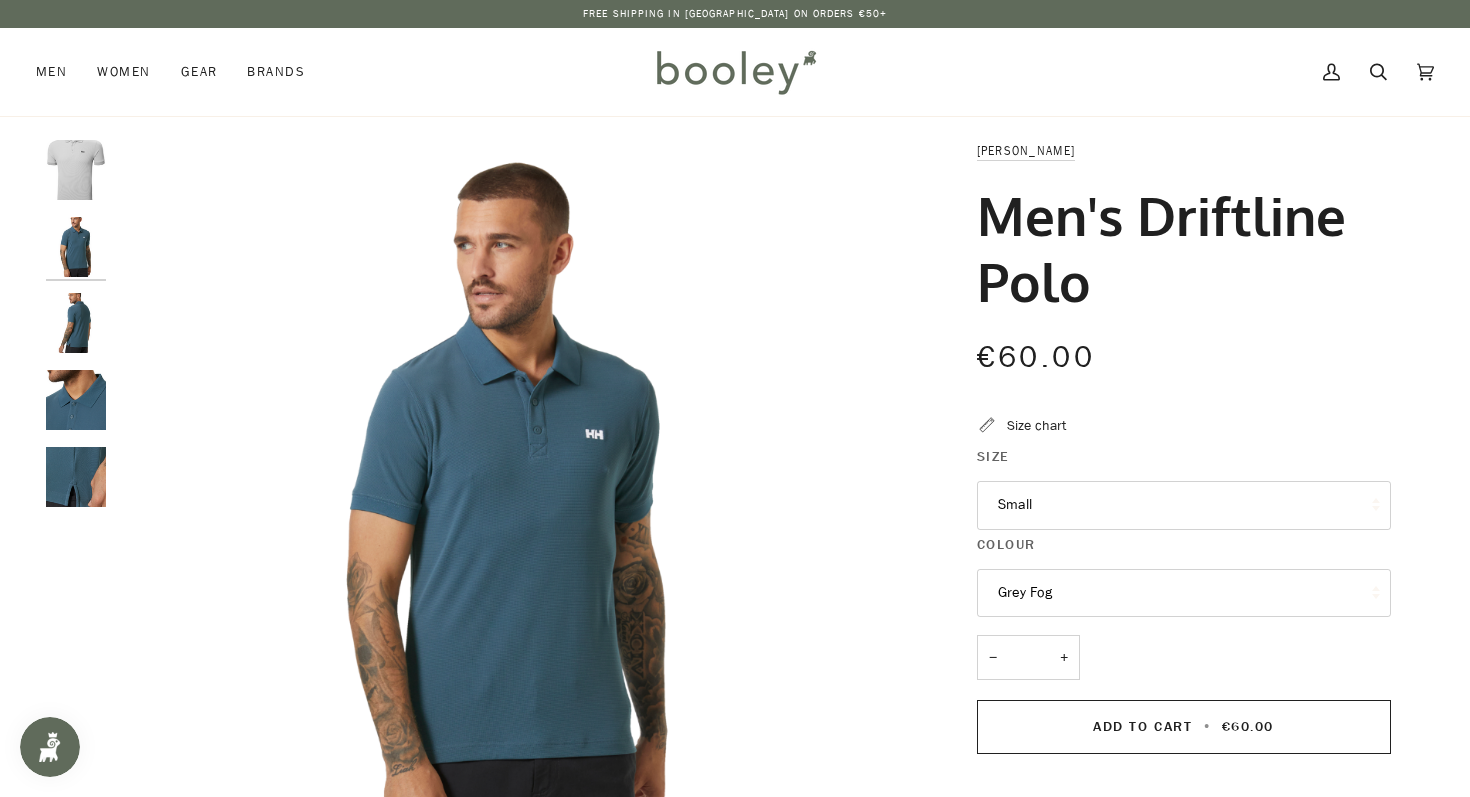 click at bounding box center (76, 323) 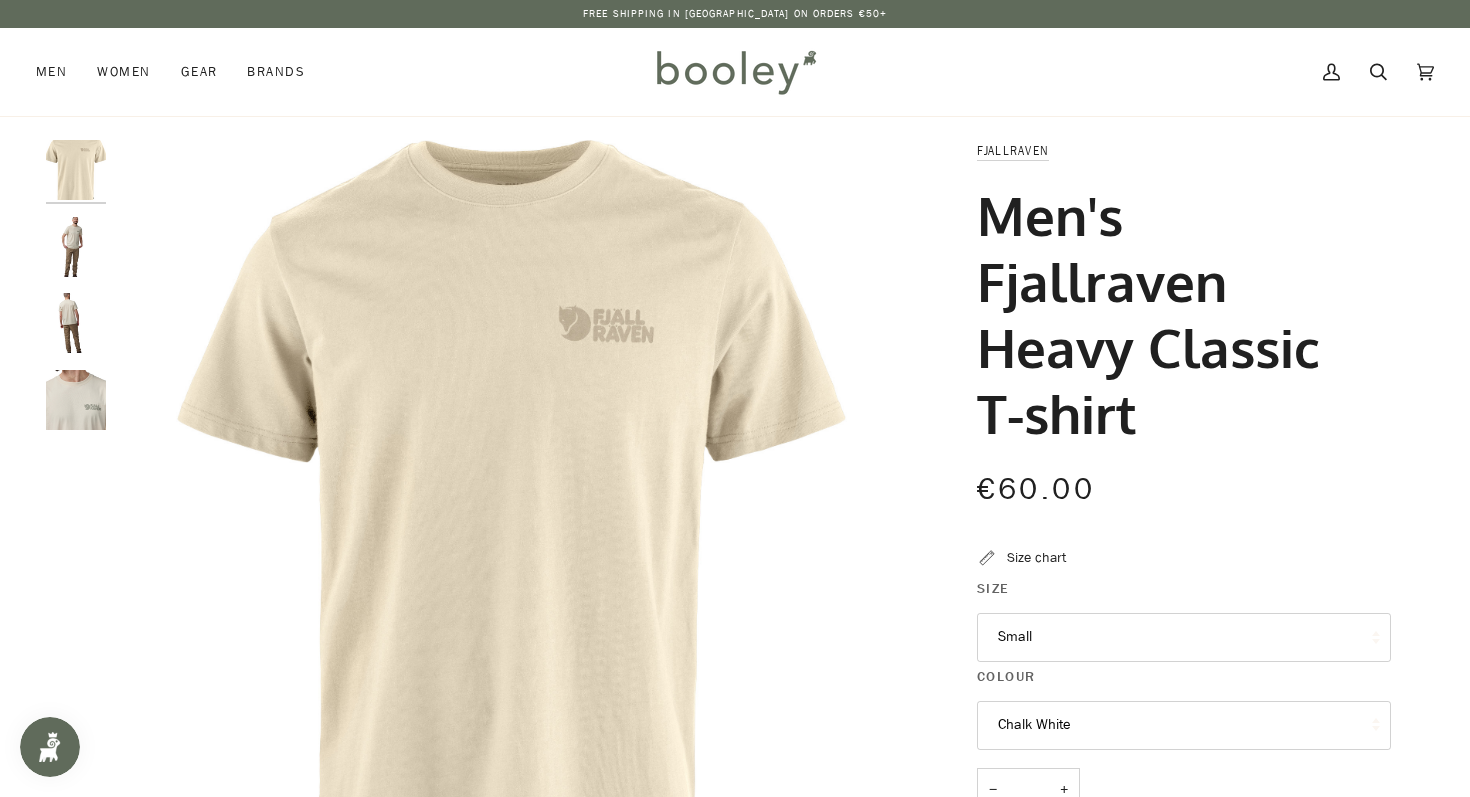 scroll, scrollTop: 0, scrollLeft: 0, axis: both 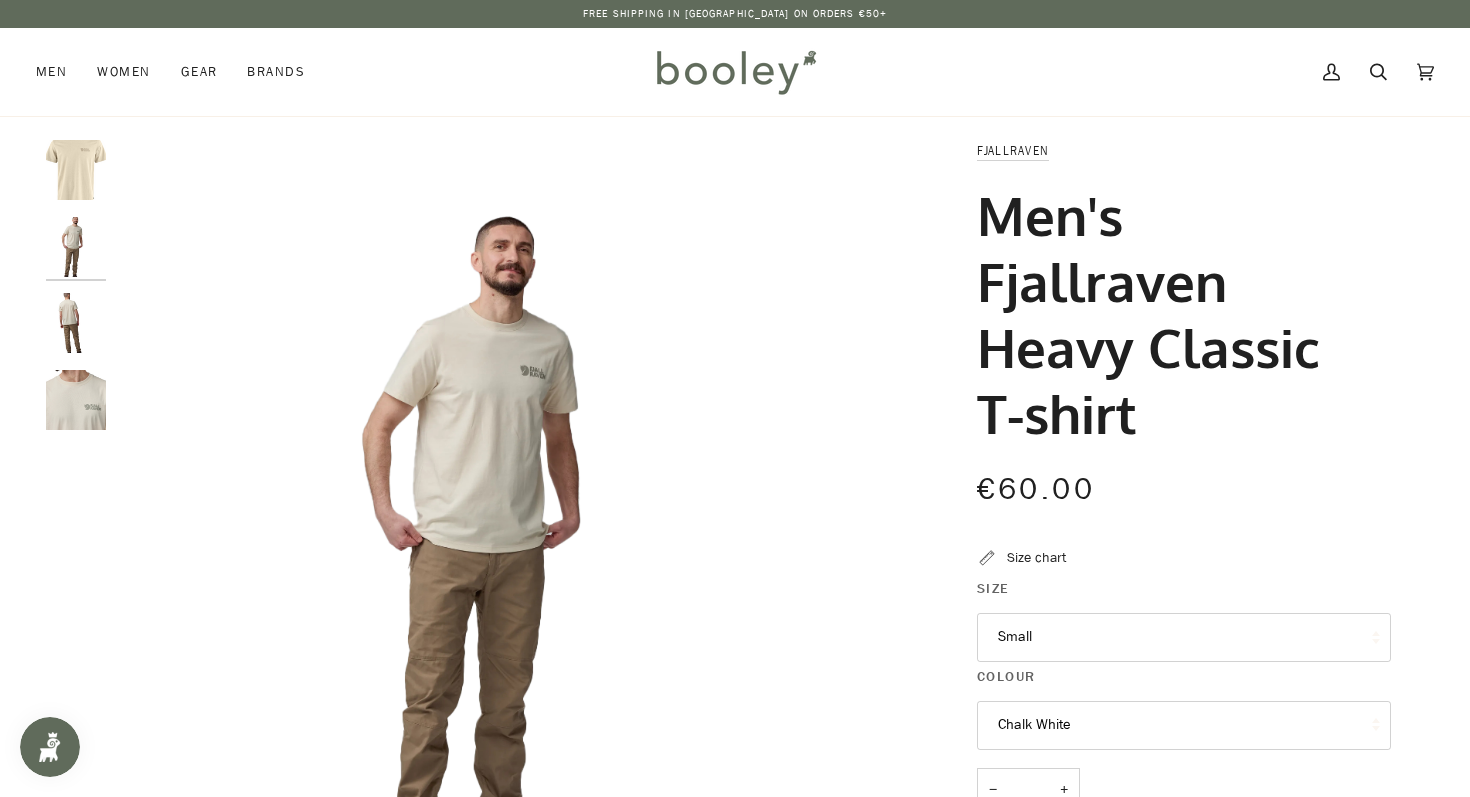 click at bounding box center (76, 323) 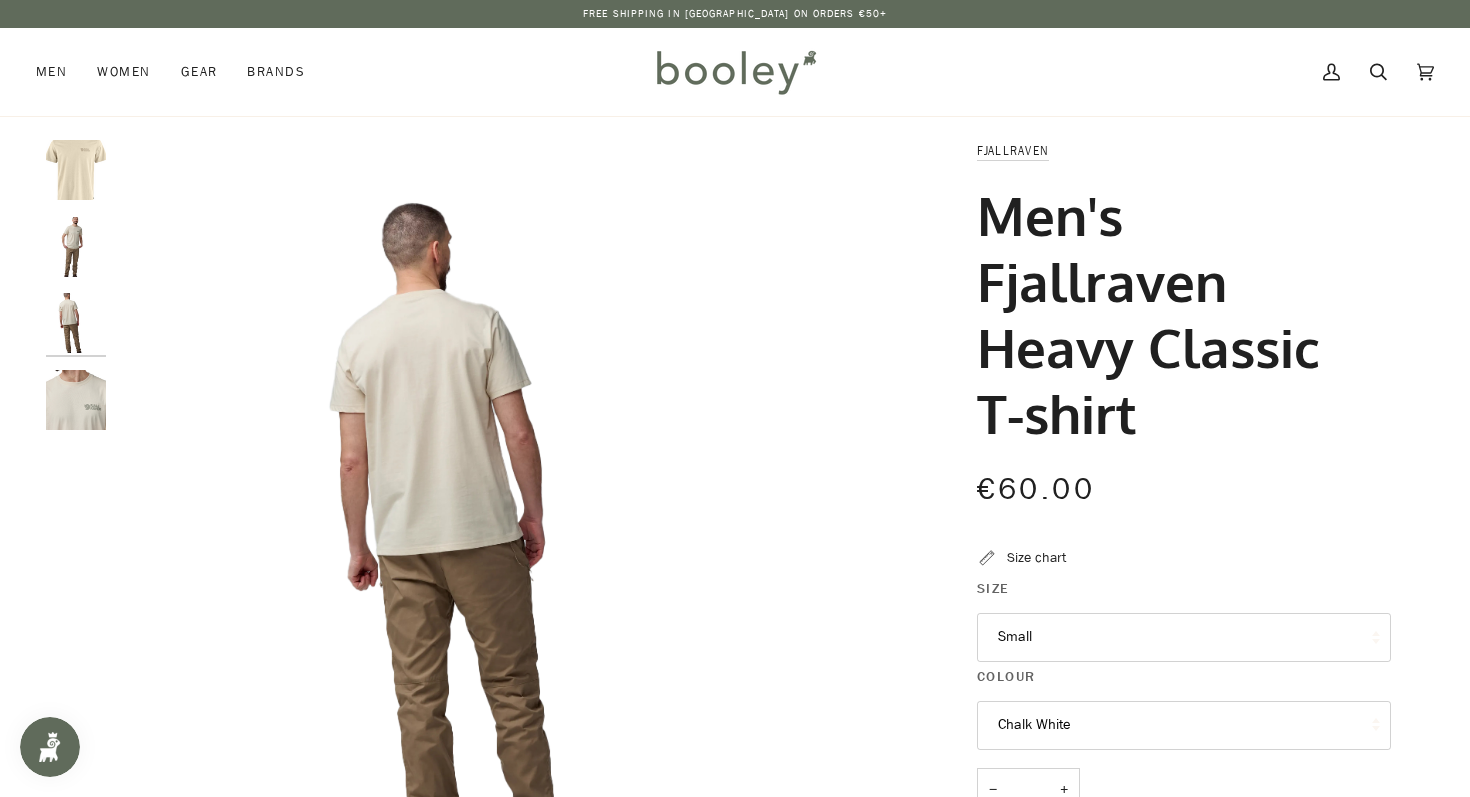 click at bounding box center (76, 400) 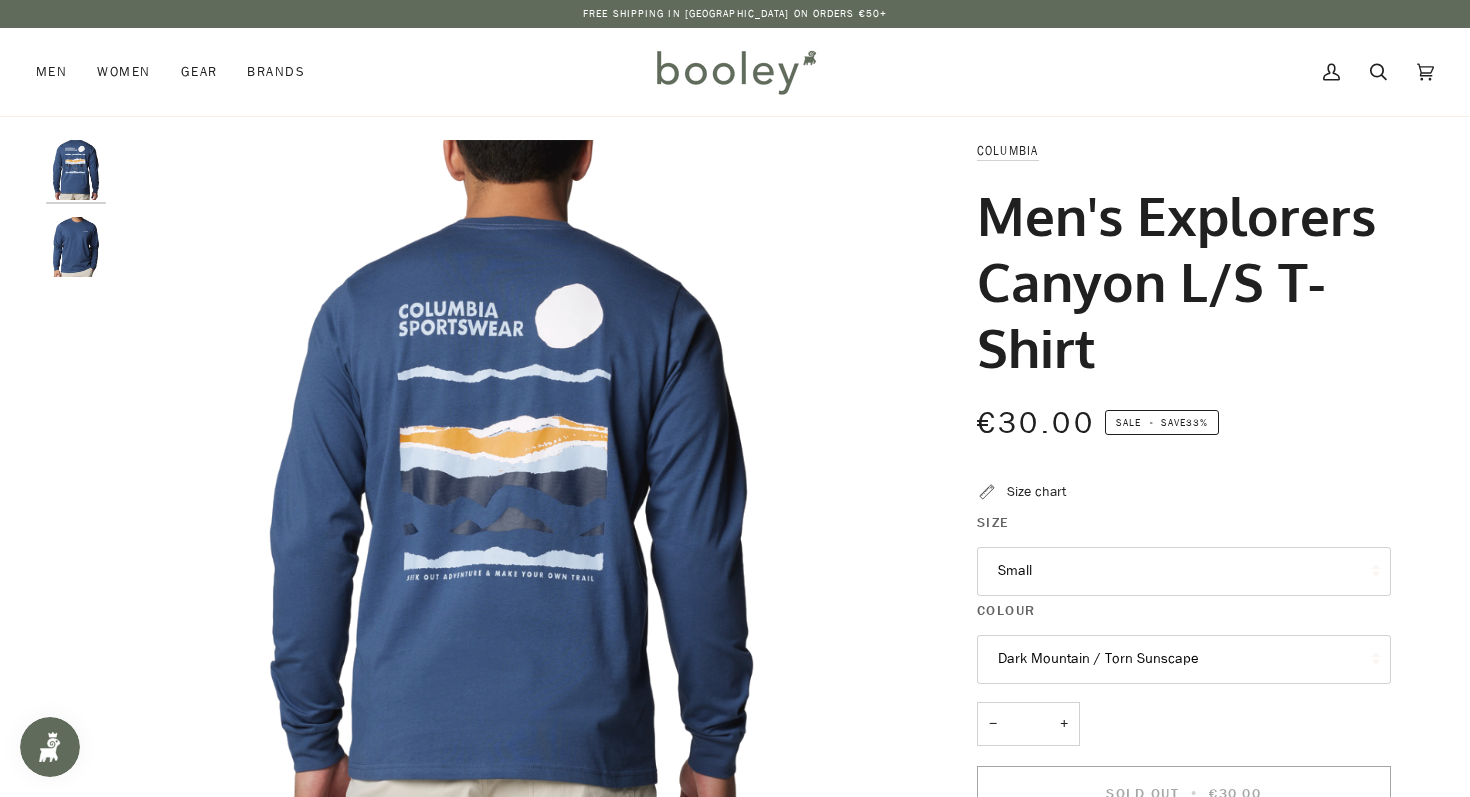 scroll, scrollTop: 0, scrollLeft: 0, axis: both 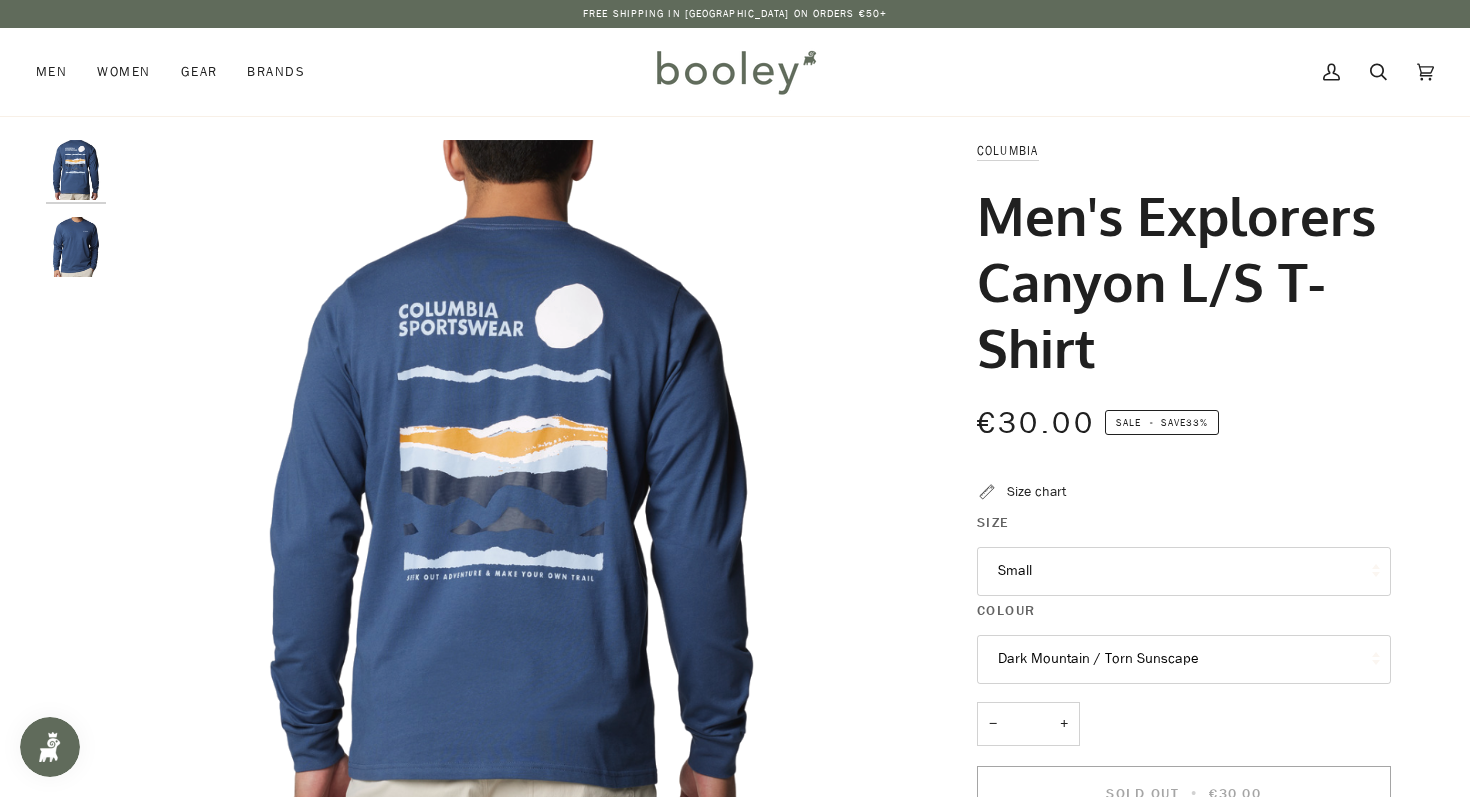 click at bounding box center (76, 247) 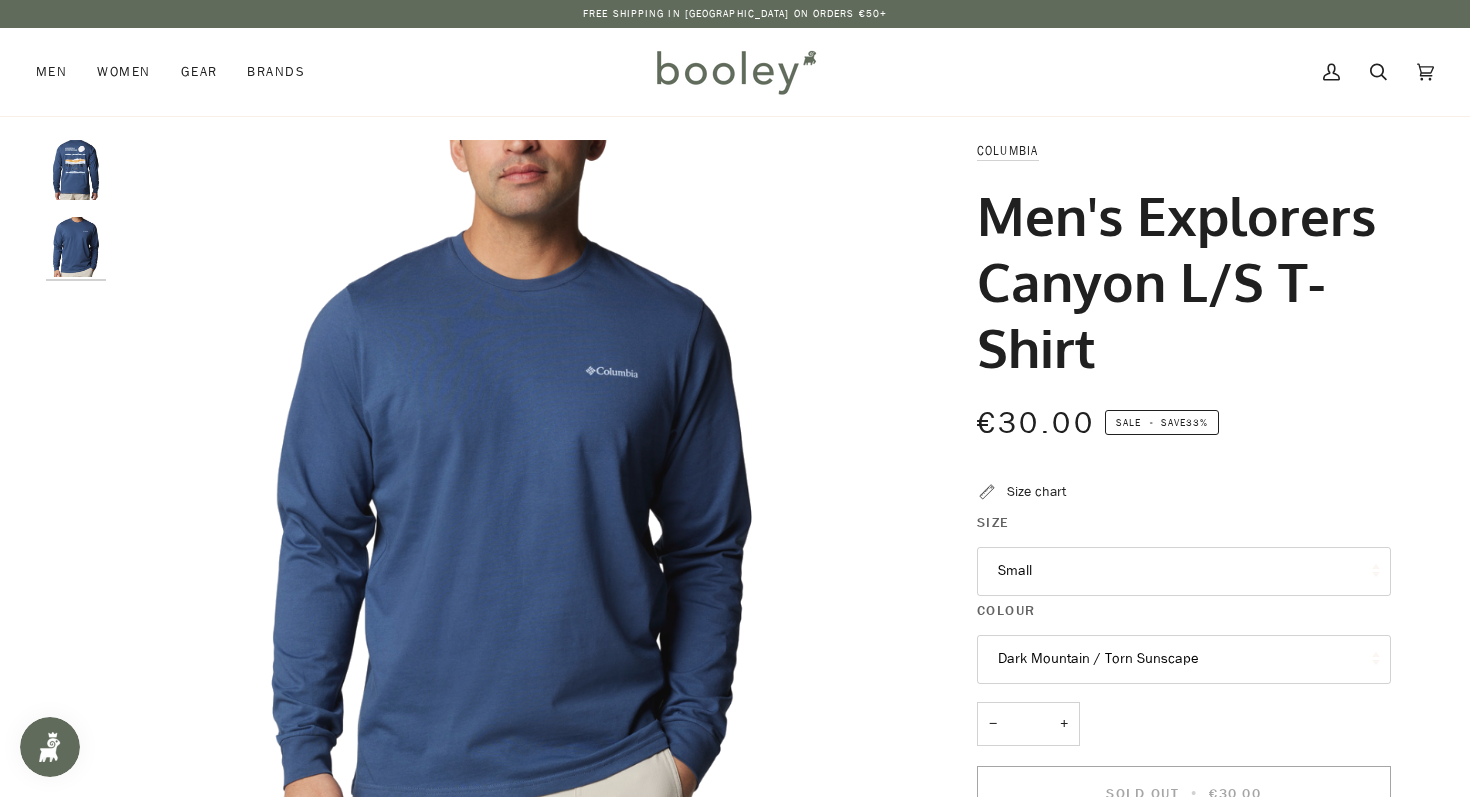 click at bounding box center (76, 170) 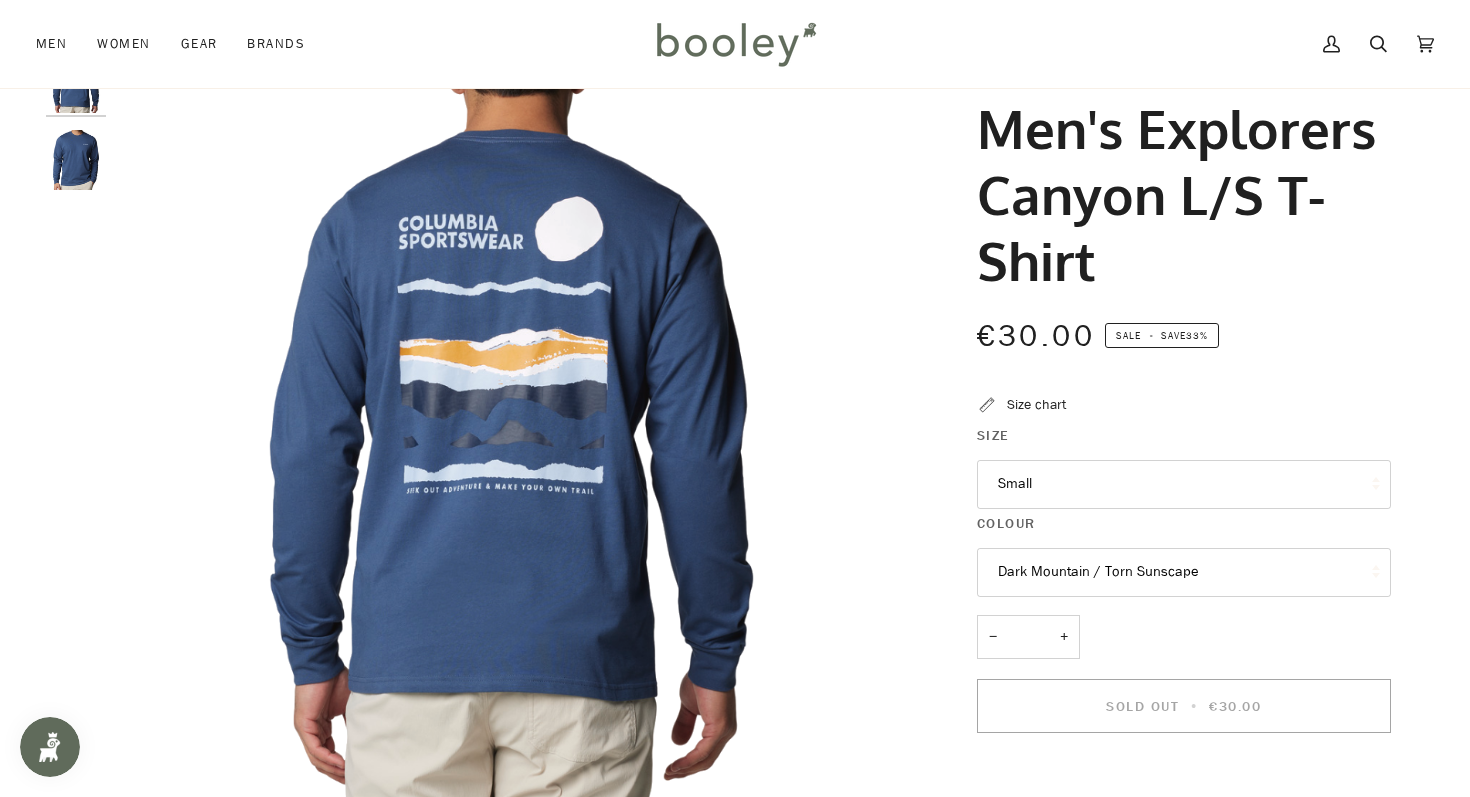 scroll, scrollTop: 92, scrollLeft: 0, axis: vertical 